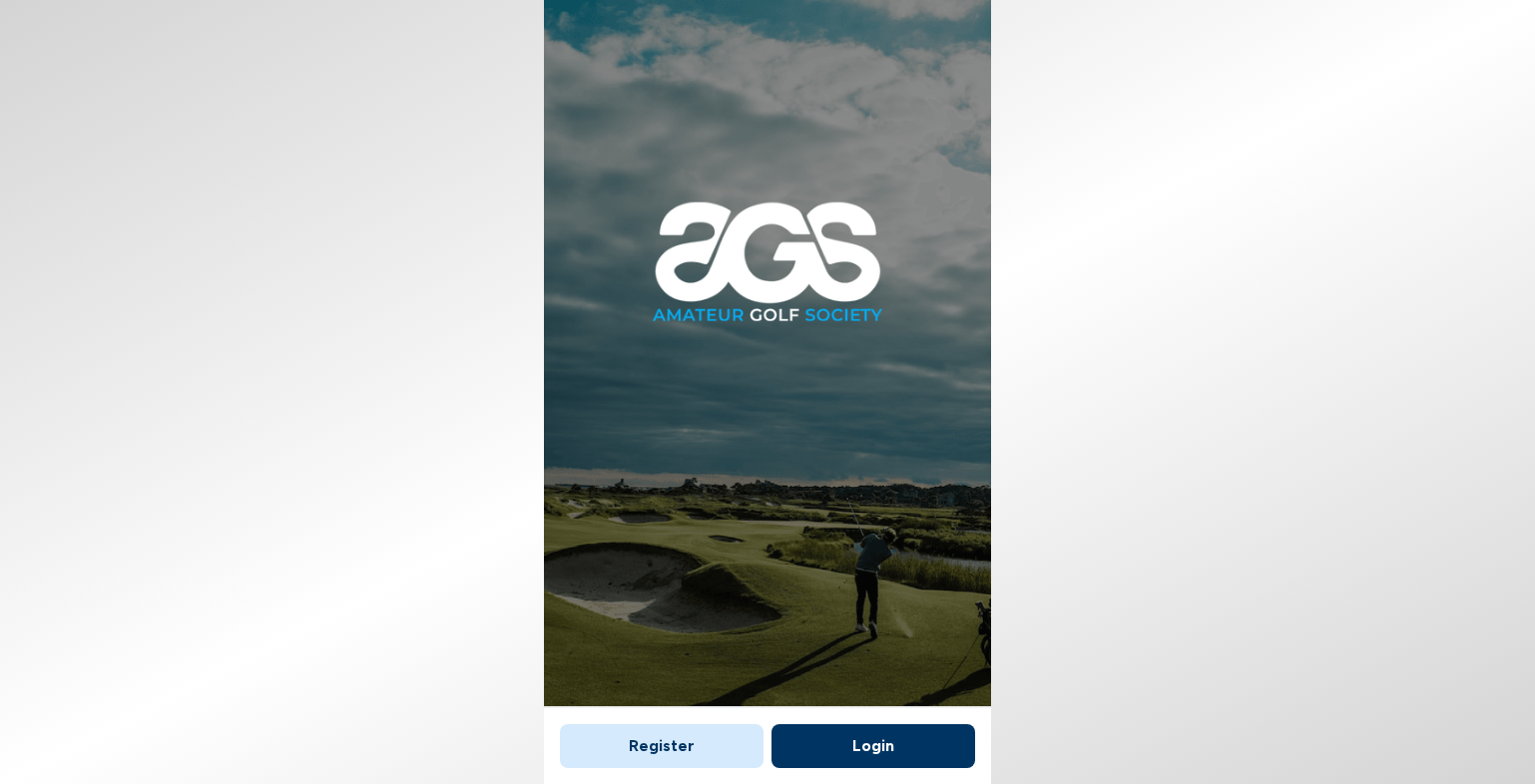 scroll, scrollTop: 0, scrollLeft: 0, axis: both 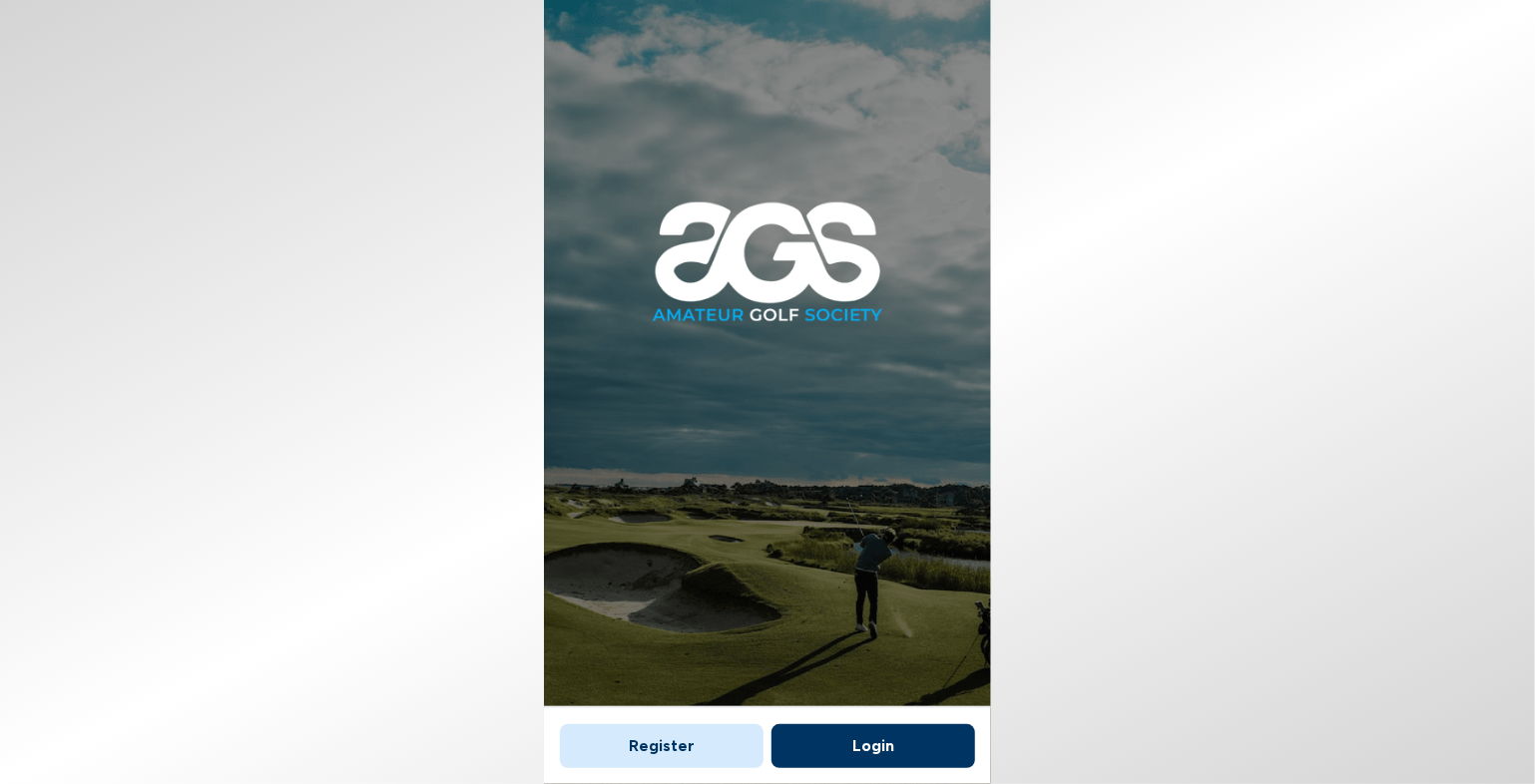click on "Register" at bounding box center (662, 746) 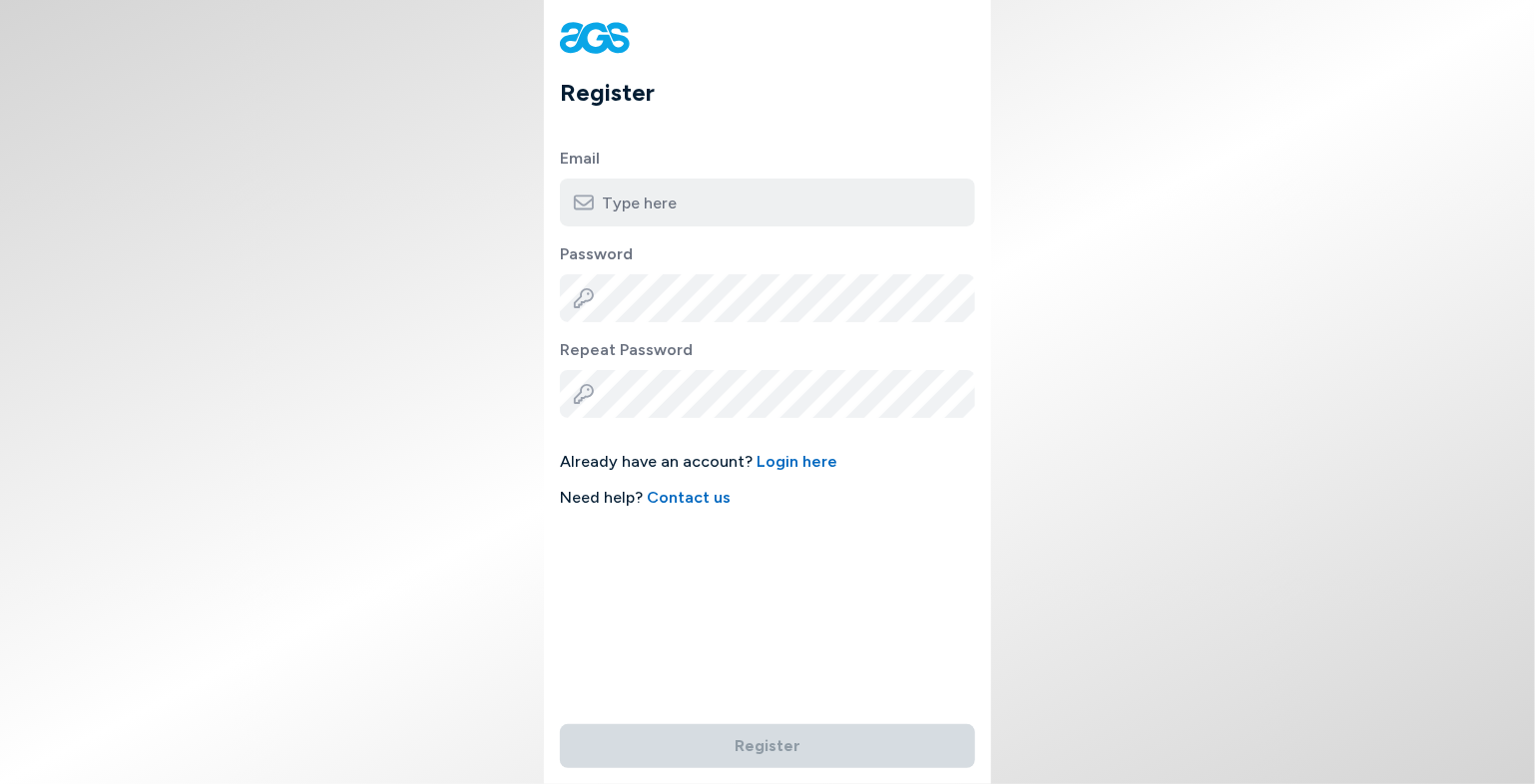 click at bounding box center [768, 202] 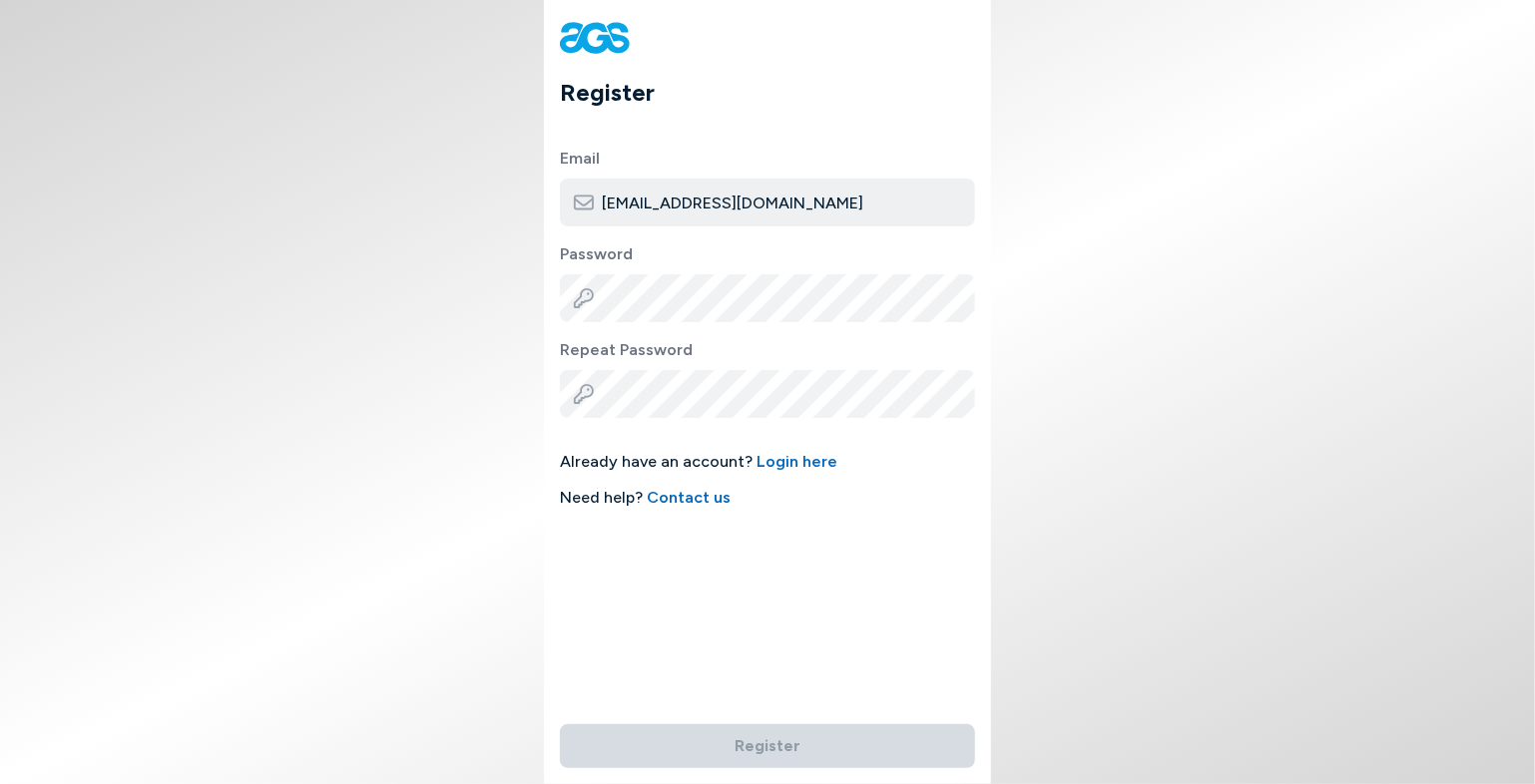 scroll, scrollTop: 0, scrollLeft: 0, axis: both 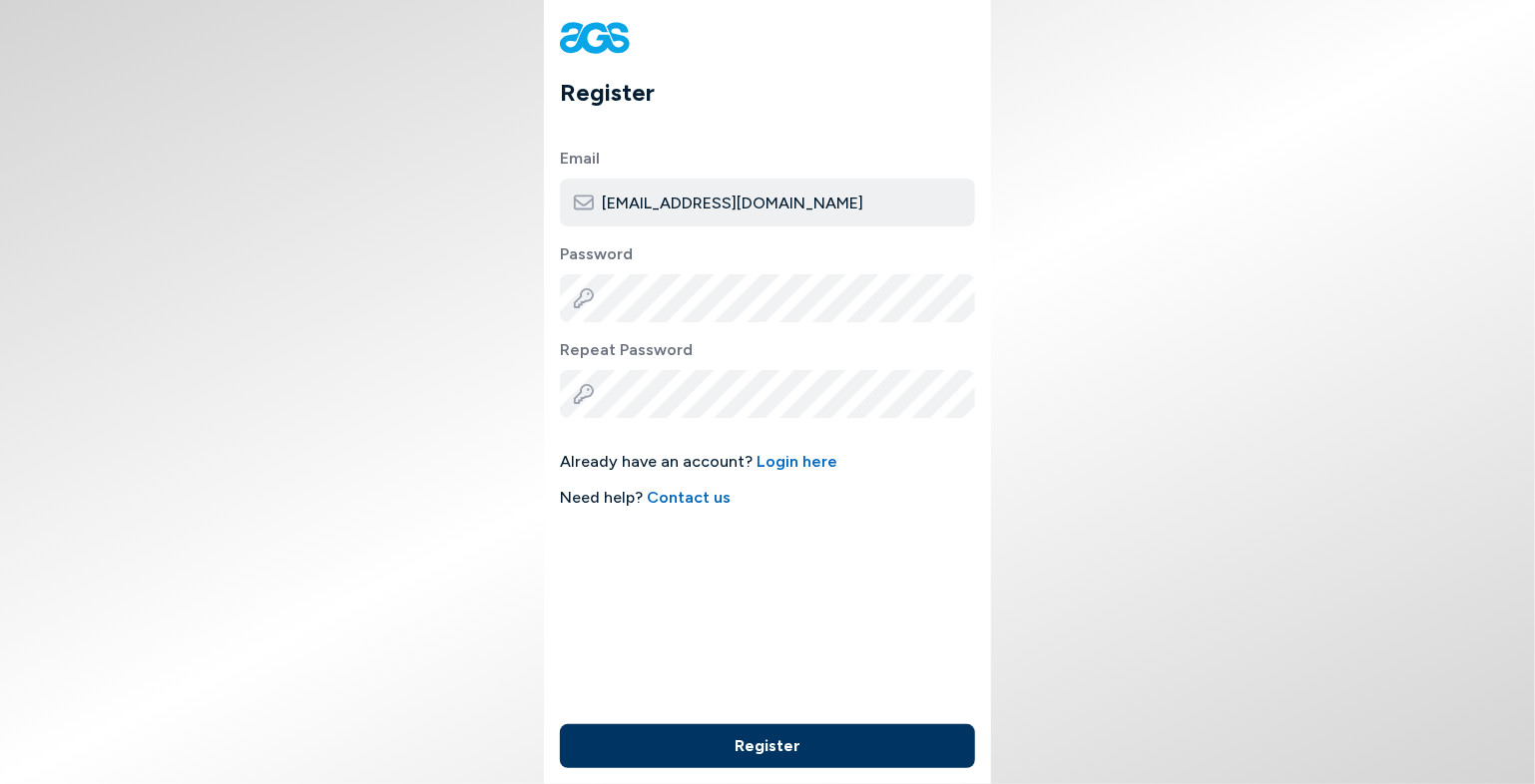 click on "Register" at bounding box center (768, 746) 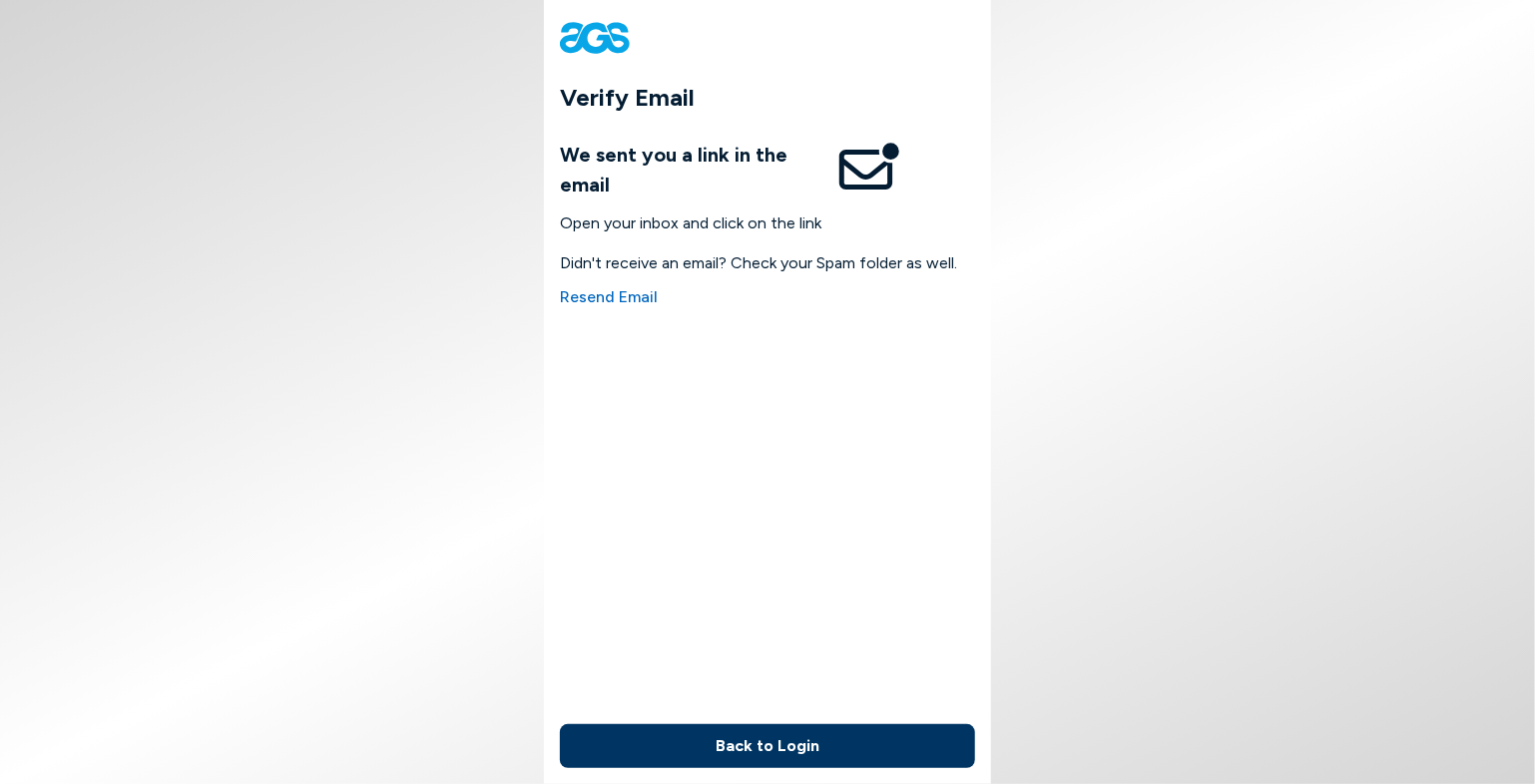 click on "Back to Login" at bounding box center (768, 746) 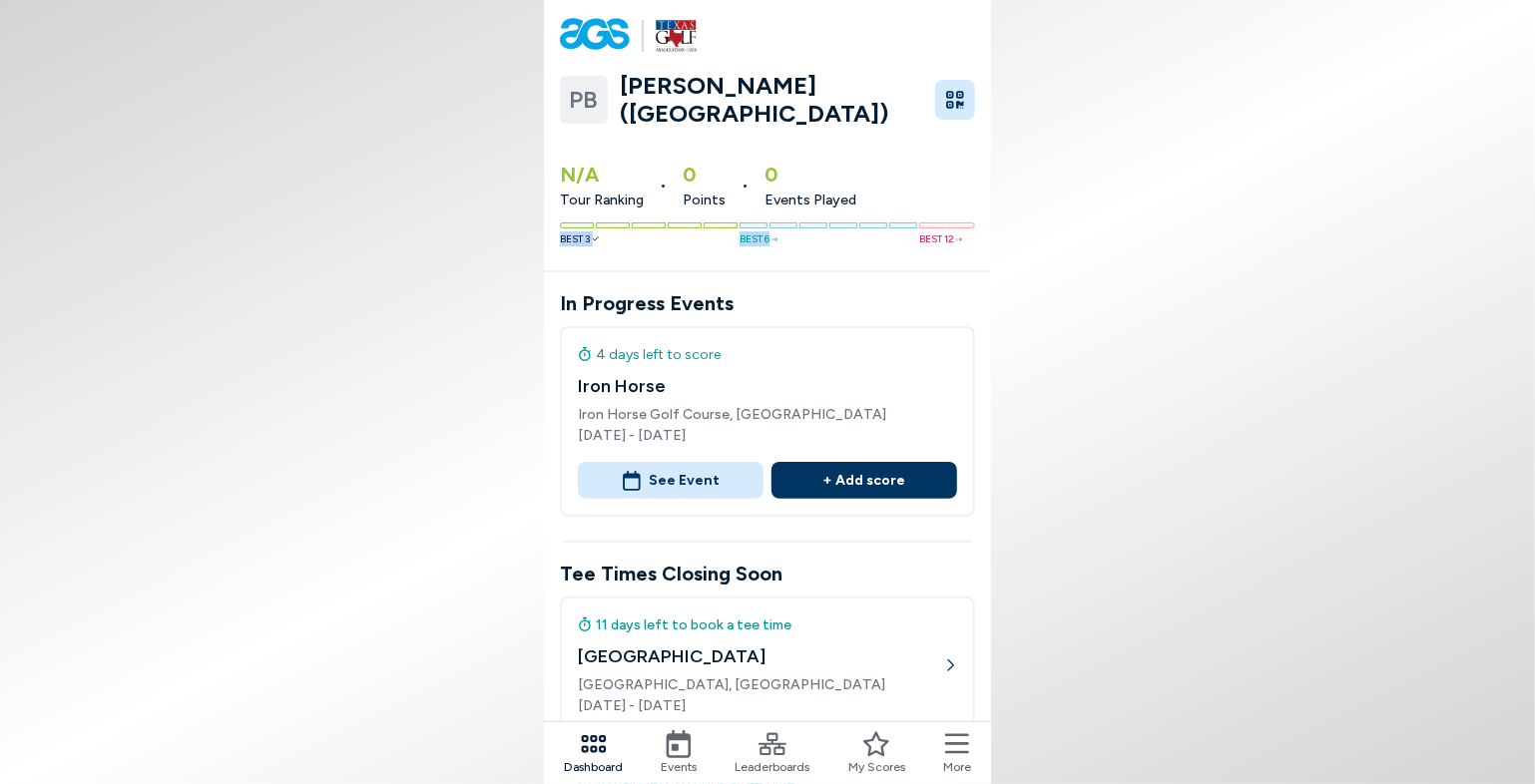 drag, startPoint x: 1370, startPoint y: 184, endPoint x: 1309, endPoint y: 213, distance: 67.542579 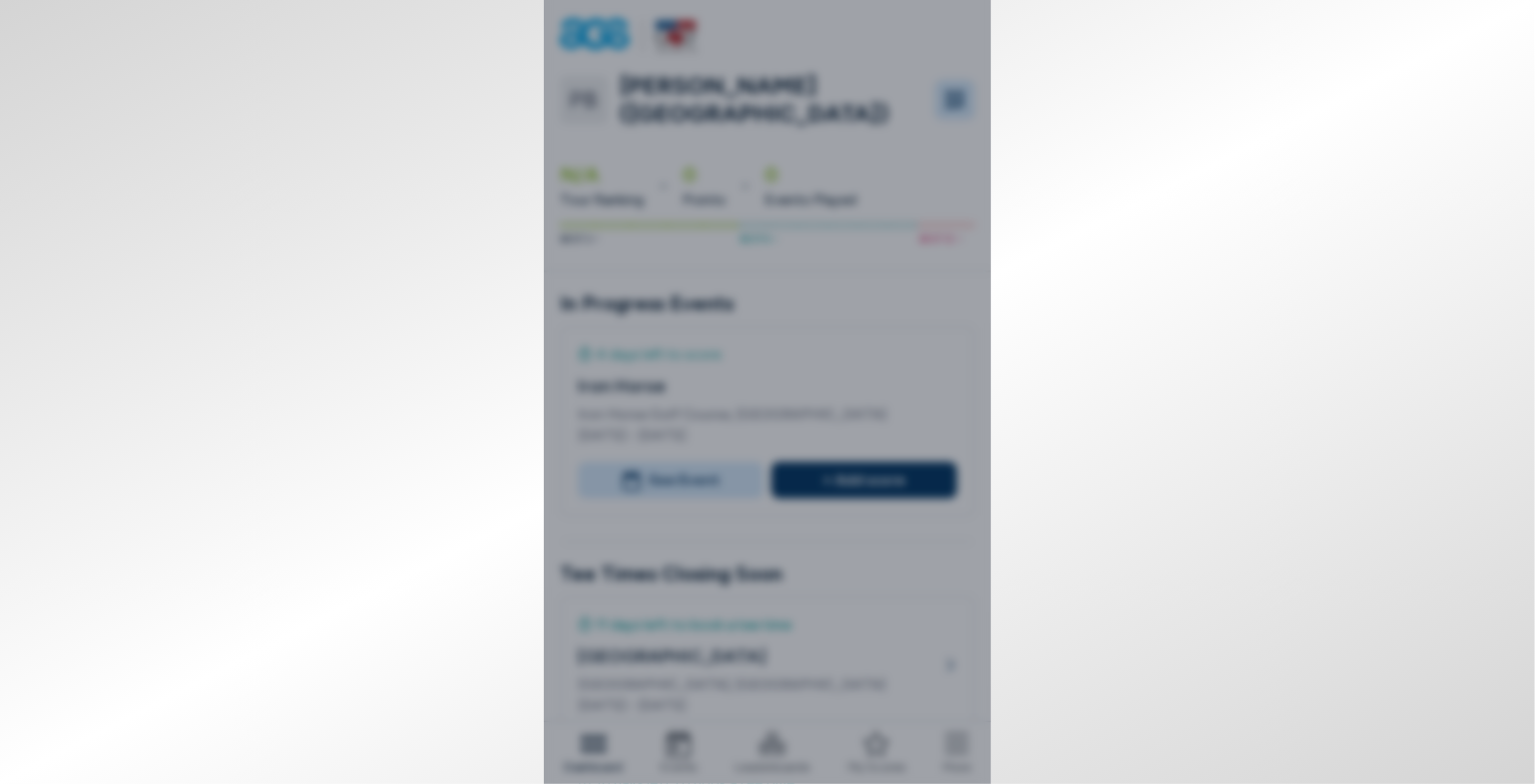 click on "PB Paul Baker (NH) N/A Tour Ranking • 0 Points • 0 Events Played Best 3 Best 6 Best 12 In Progress Events 4 days left to score Iron Horse Iron Horse Golf Course, Dallas Metro June 30th - July 6th, 2025 See Event + Add score Tee Times Closing Soon 11 days left to book a tee time Buffalo Creek Buffalo Creek Golf Club, Dallas Metro July 7th - July 13th, 2025 18 days left to book a tee time Trails of Frisco The Trails of Frisco Golf Club, Dallas Metro July 14th - July 20th, 2025 Player Pairing Program Connect with fellow AGS members and find playing partners based on common interests and availability. Find a Partner Favorite Members See All Keep tabs on your friends or the competition by adding fellow members to your Favorites. Click the star icon in the Player Pairing Program to add or remove members. Referral Program Sponsors View more Dashboard Events Leaderboards My Scores More Menu My Player Profile My Bookings Account Details My Stats Player Pairing Program Referral Program Gift a Membership AGS Travel" at bounding box center (768, 392) 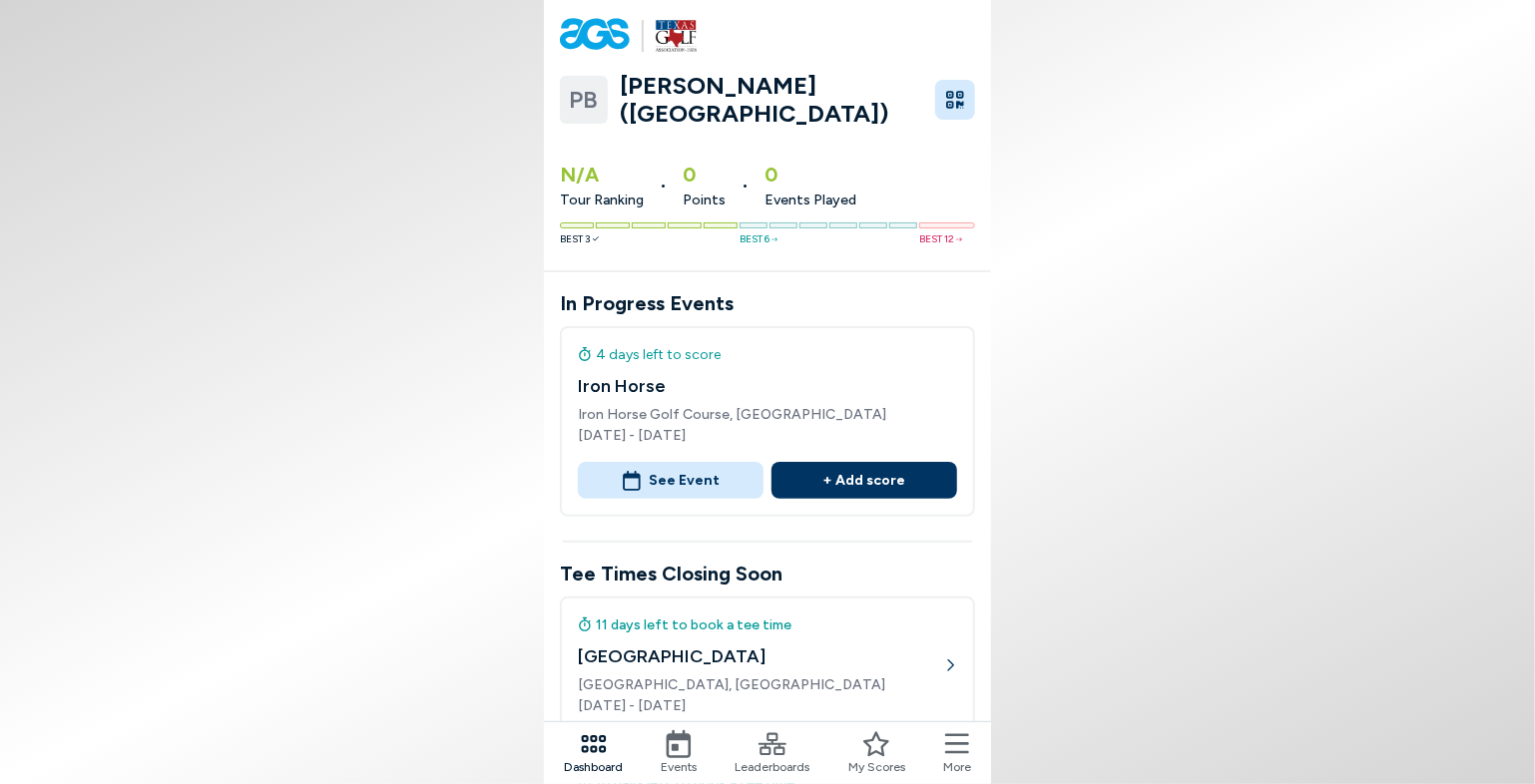 drag, startPoint x: 1435, startPoint y: 371, endPoint x: 1531, endPoint y: 616, distance: 263.13685 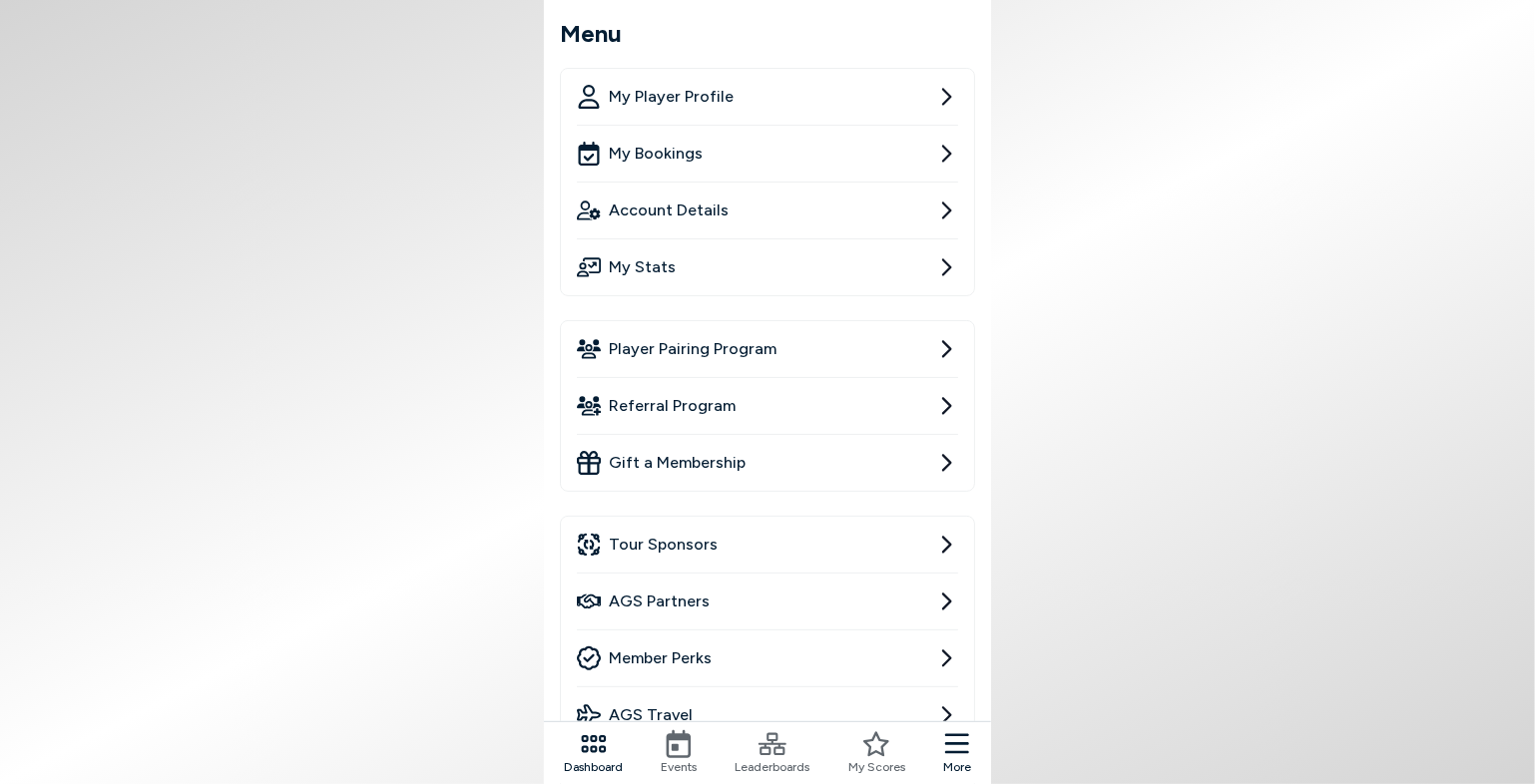 click 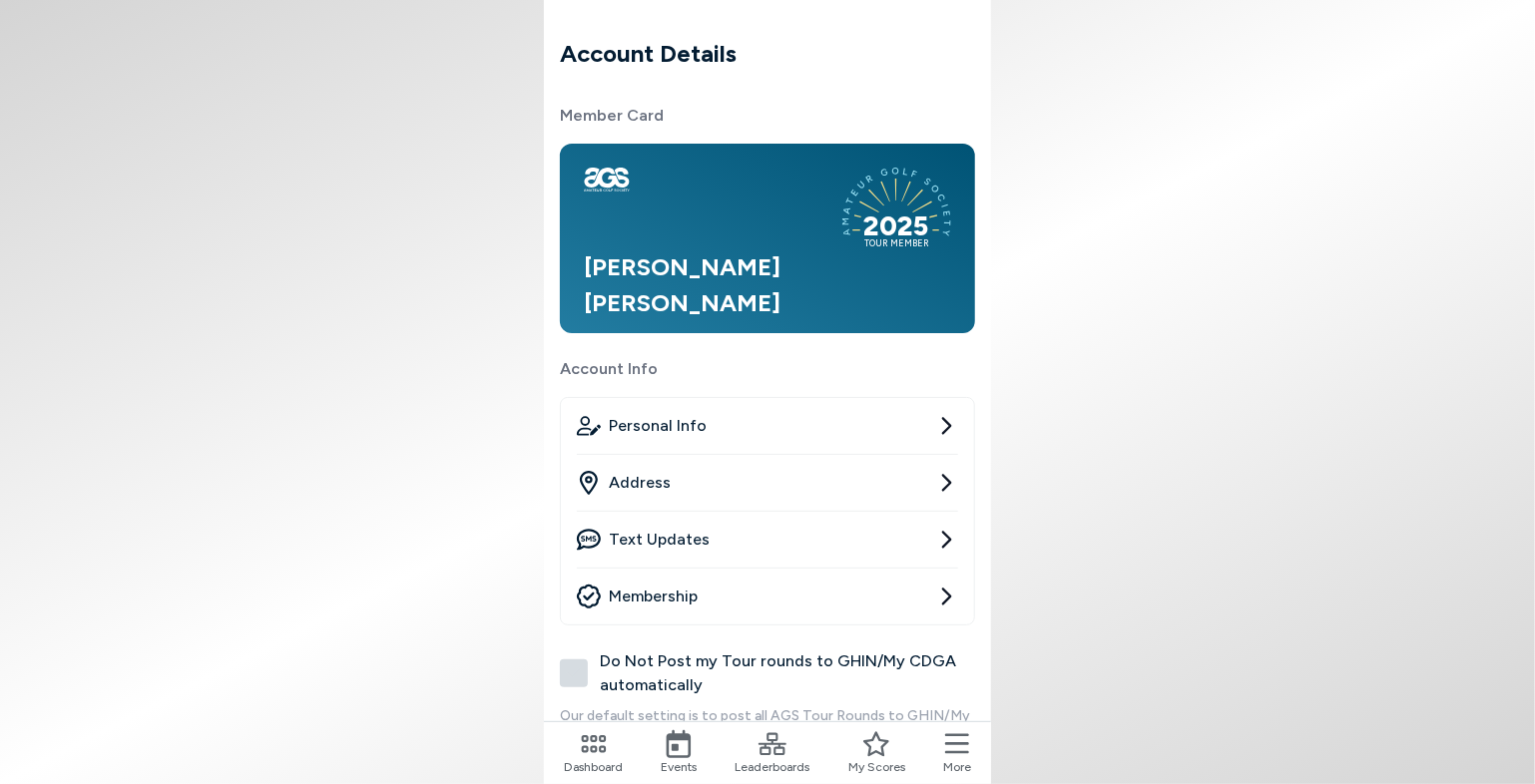 click on "Account Details Member Card 2025 TOUR MEMBER Paul   Baker Account Info Personal Info Address Text Updates Membership Do Not Post my Tour rounds to GHIN/My CDGA automatically Our default setting is to post all AGS Tour Rounds to GHIN/My CDGA for our members. If you'd prefer to post your own Tour rounds to GHIN/My CDGA, click here to be added to our Do Not Post list Dashboard Events Leaderboards My Scores More Menu My Player Profile My Bookings Account Details My Stats Player Pairing Program Referral Program Gift a Membership Tour Sponsors AGS Partners Member Perks AGS Travel Join our Discord Resource Center Contact Us Logout" at bounding box center (768, 392) 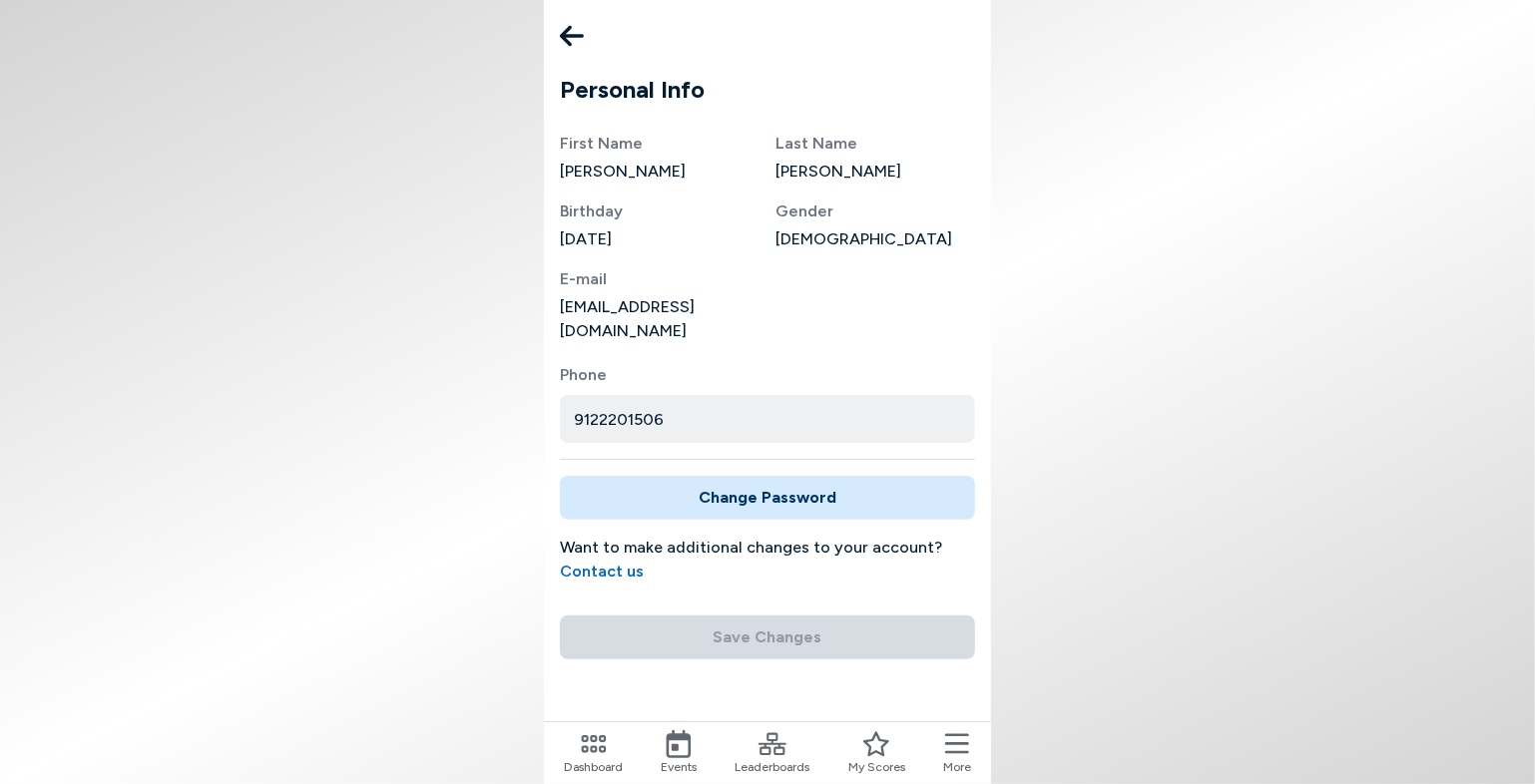 click 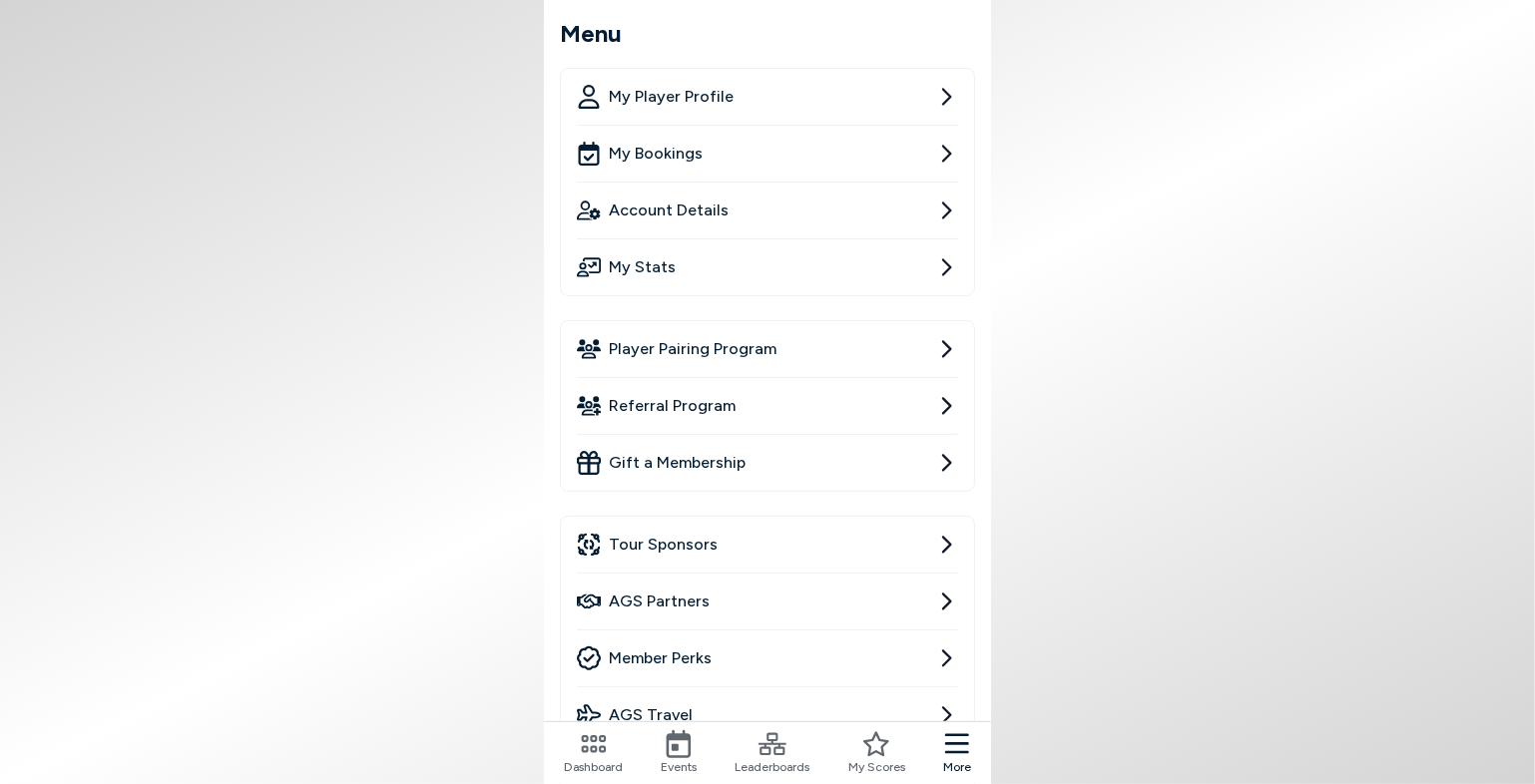 click on "Account Details" at bounding box center [768, 210] 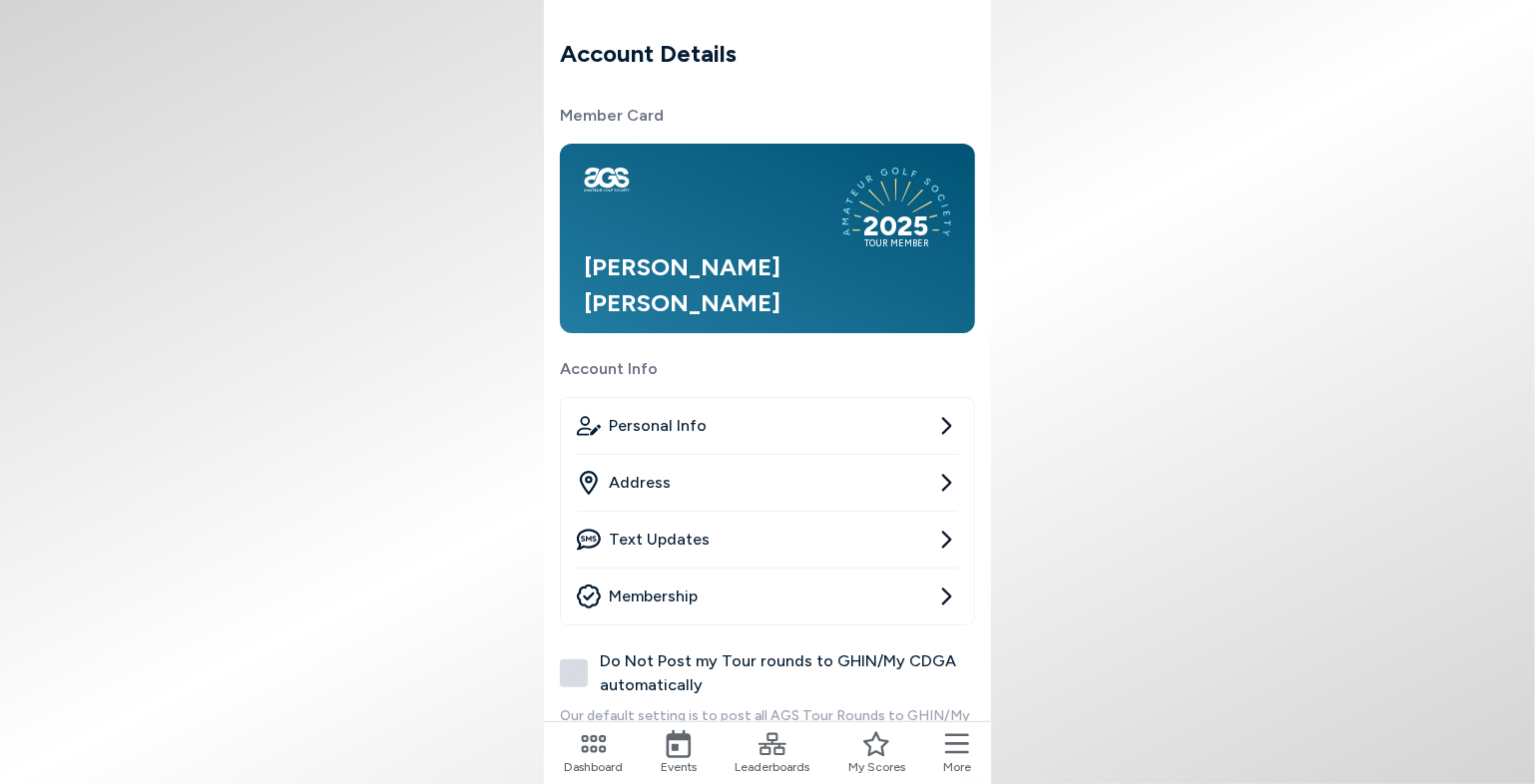 click at bounding box center (713, 204) 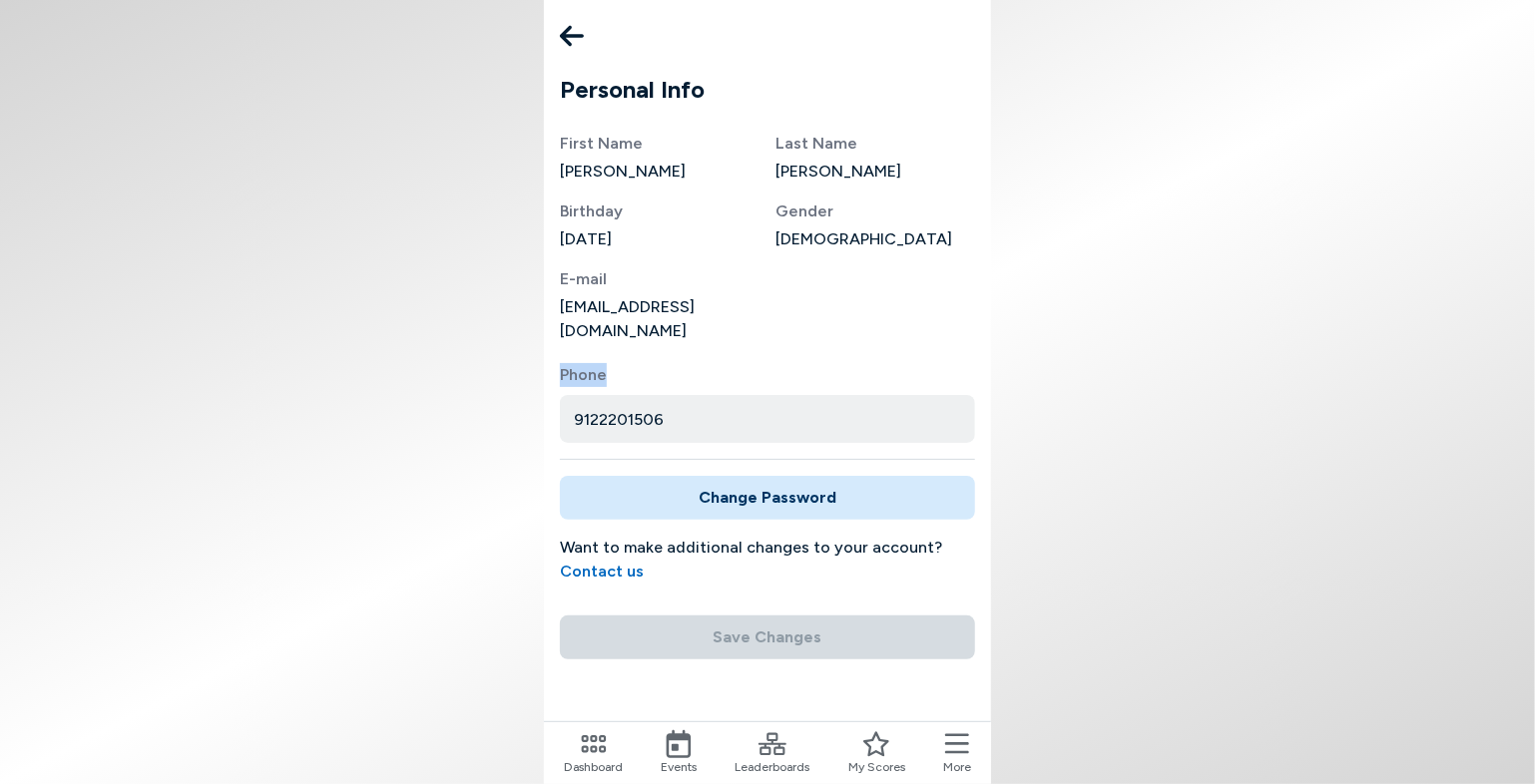 click on "Phone 9122201506 Change Password Want to make additional changes to your account?   Contact us Save Changes" at bounding box center (768, 519) 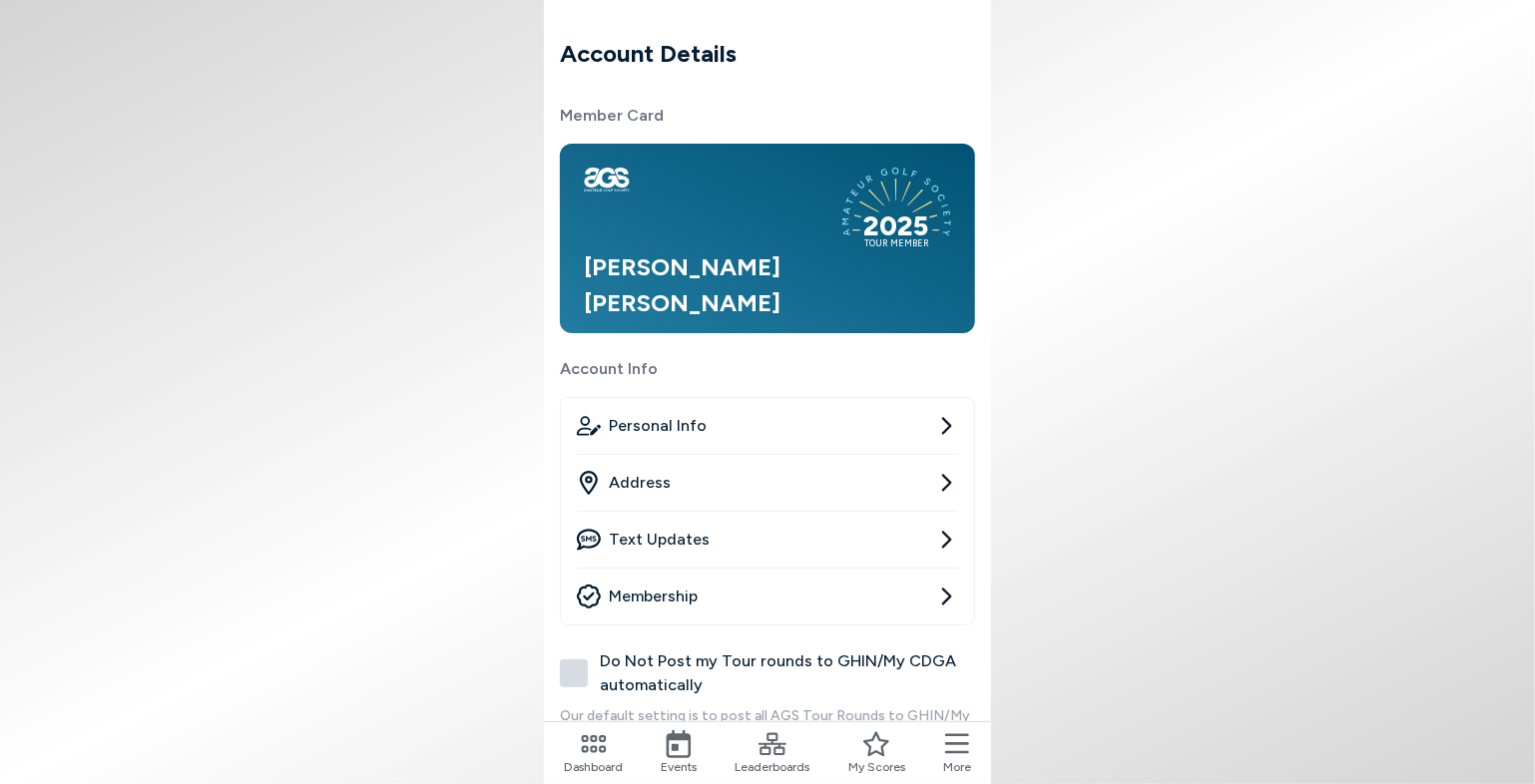 click on "Membership" at bounding box center [768, 596] 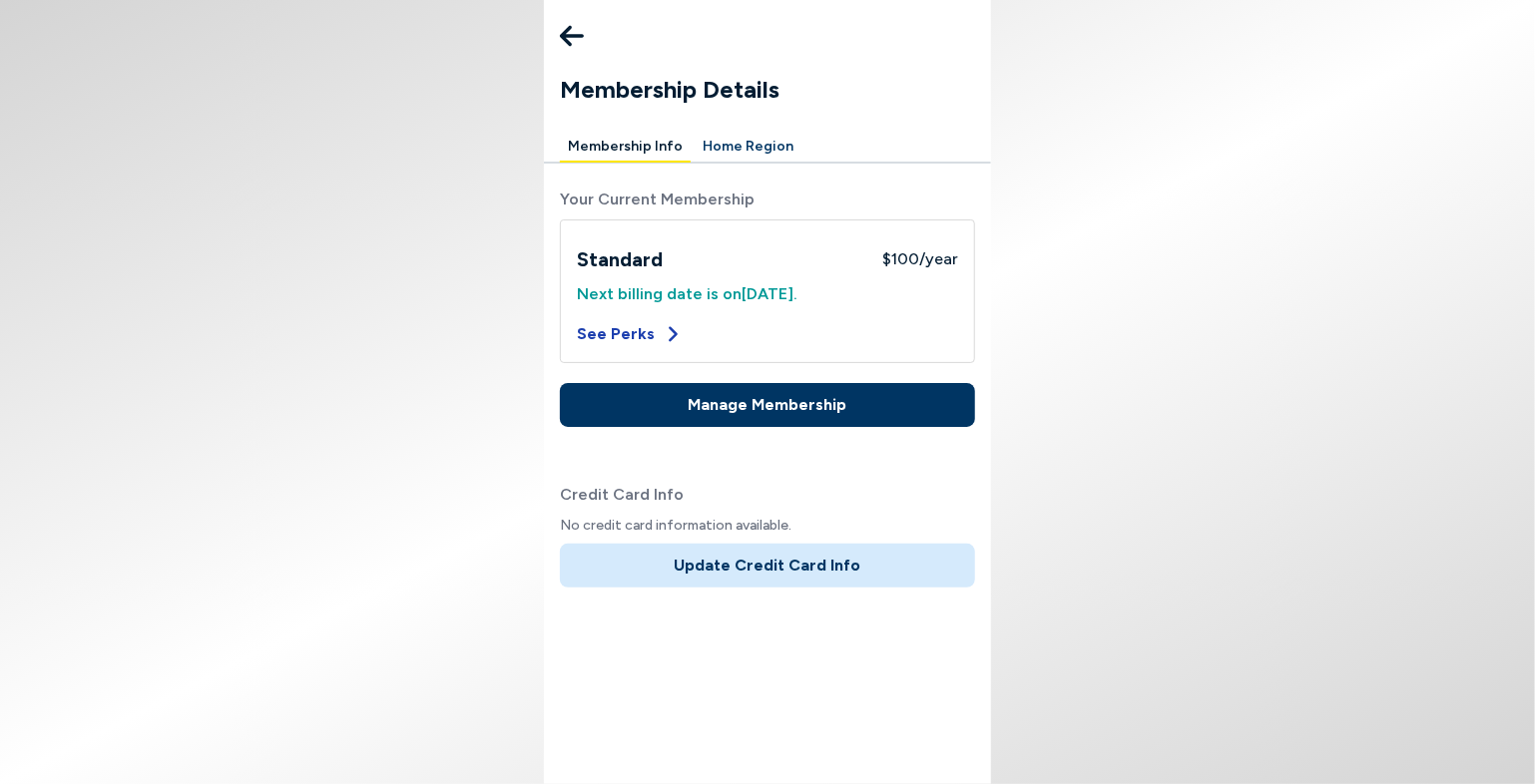click on "See Perks" at bounding box center (630, 334) 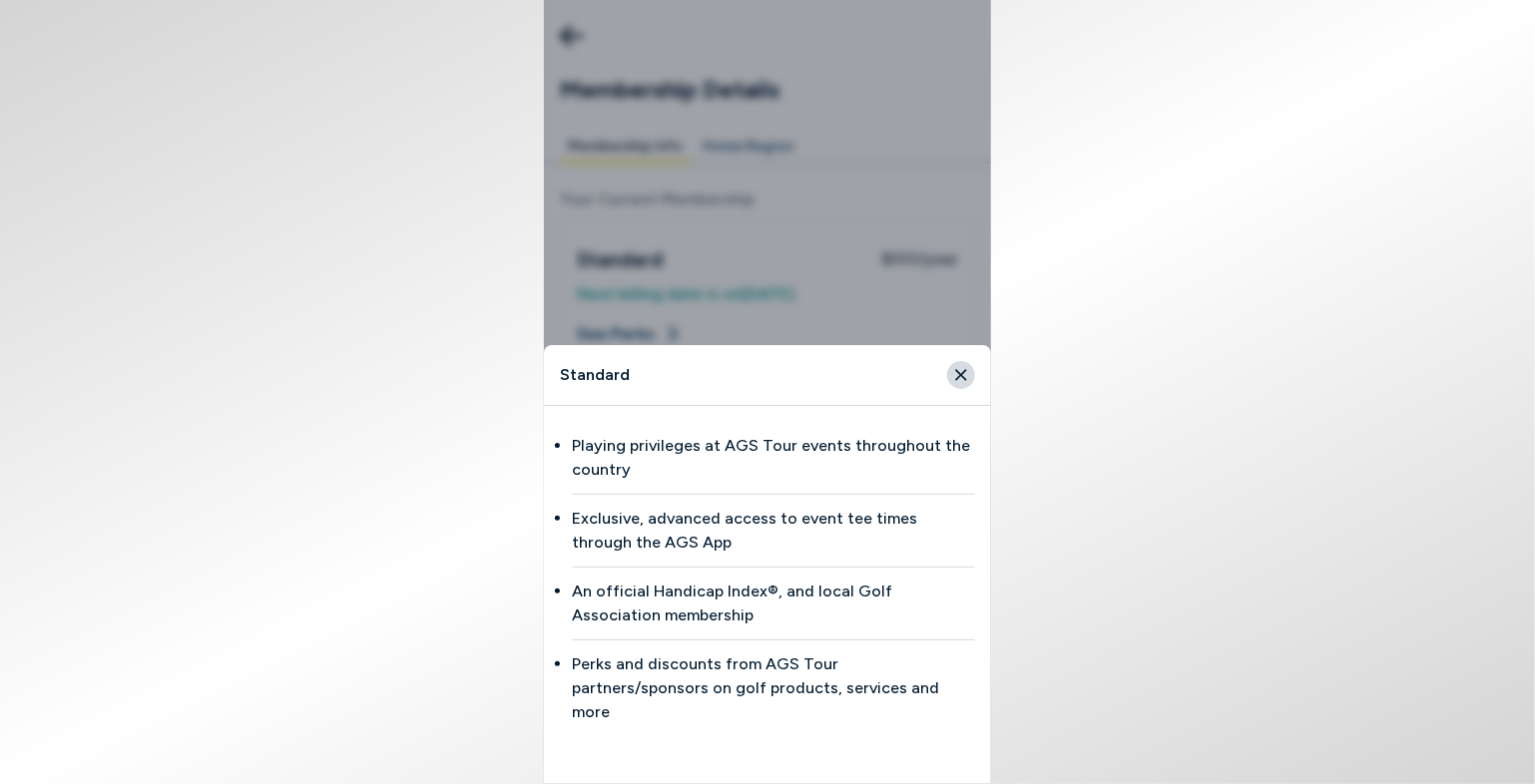 click 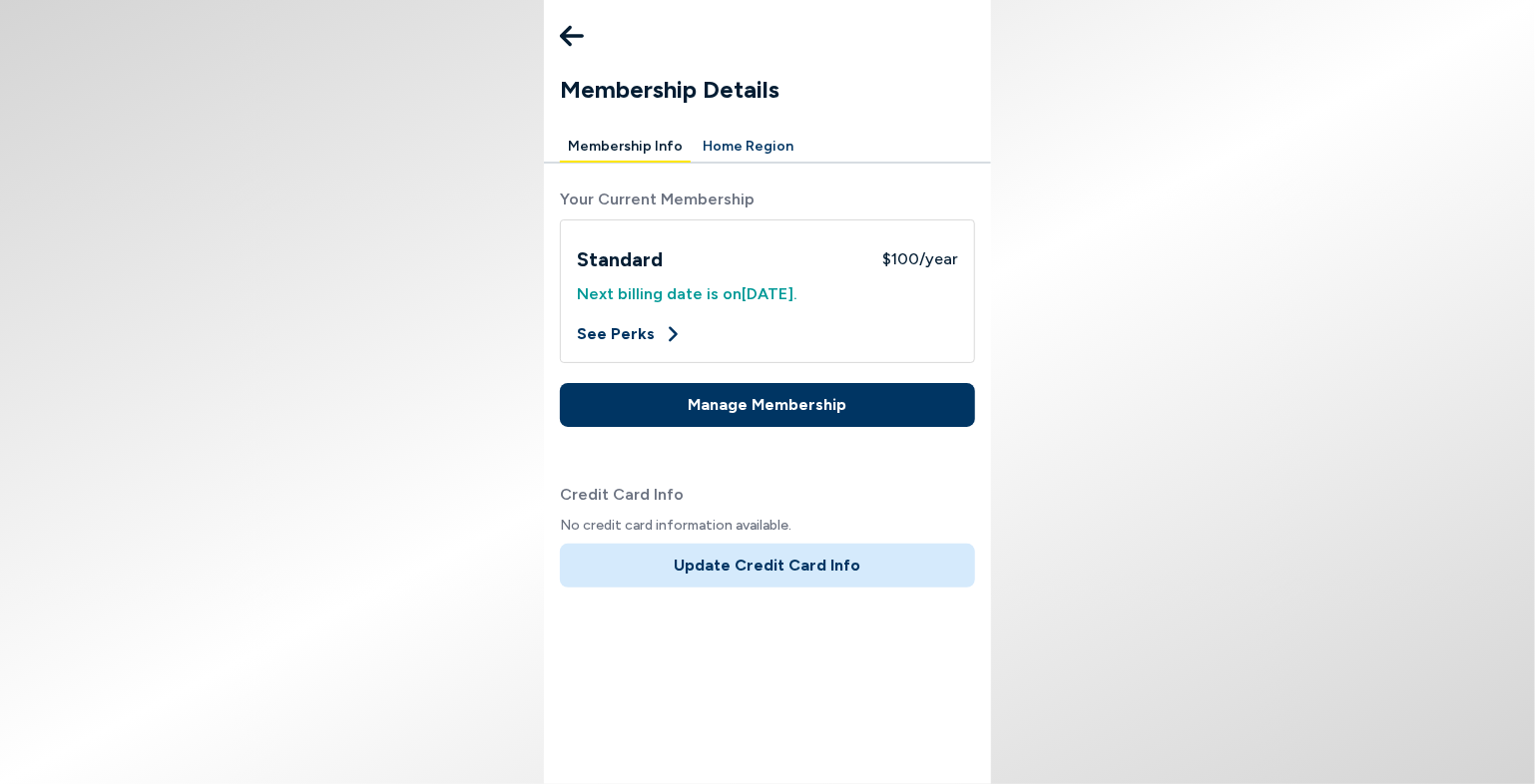 click on "Update Credit Card Info" at bounding box center [768, 566] 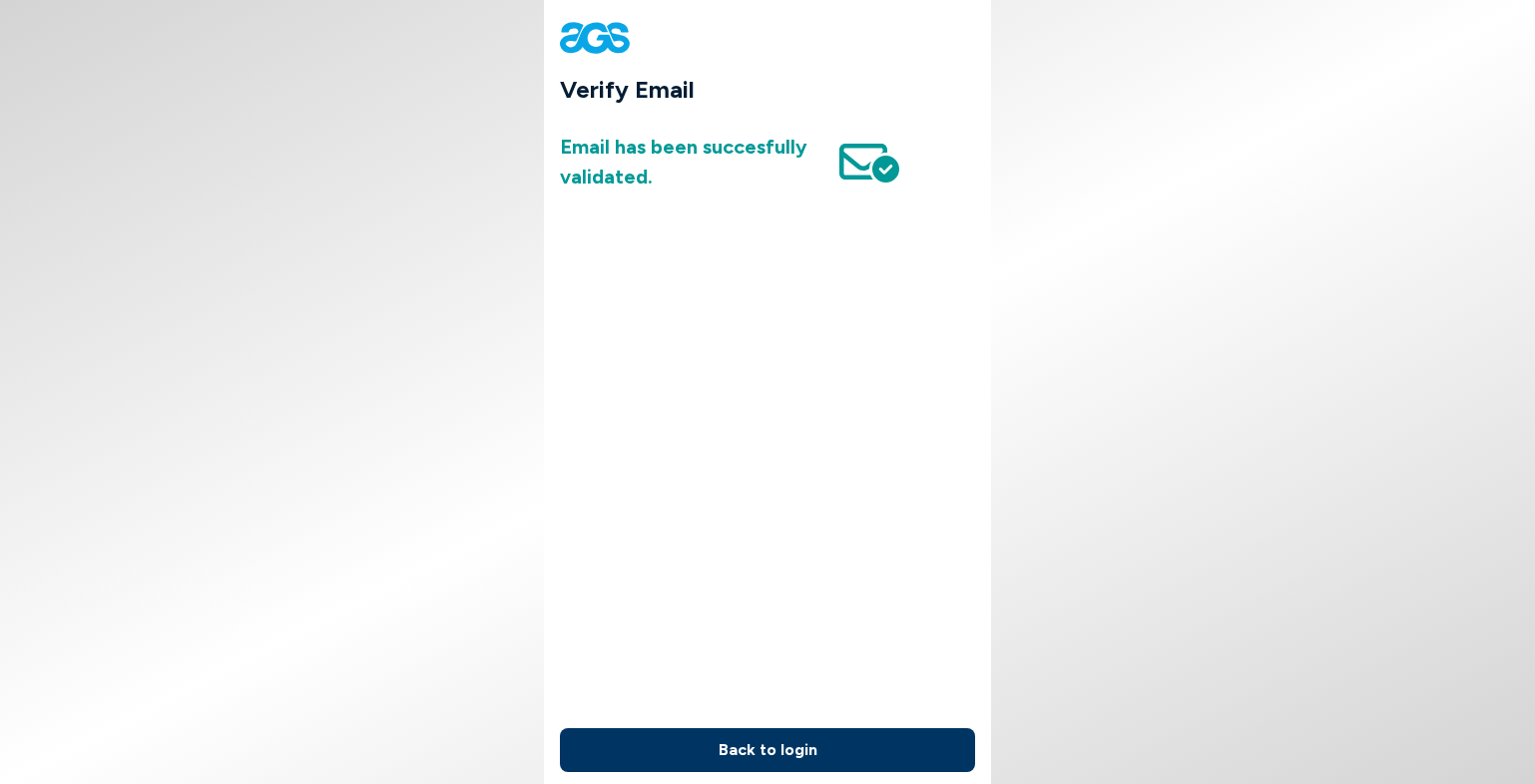 scroll, scrollTop: 0, scrollLeft: 0, axis: both 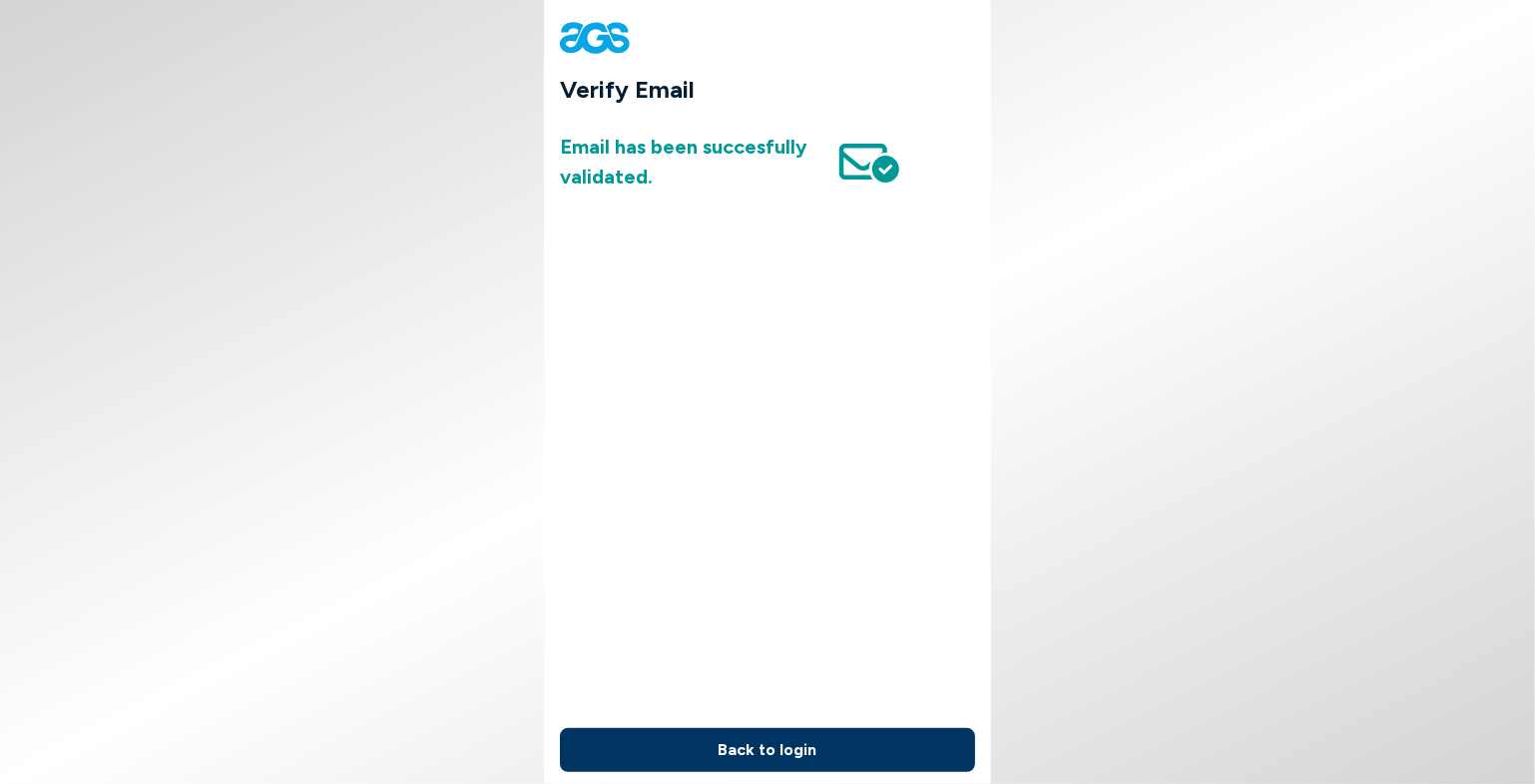 click on "Back to login" at bounding box center (768, 750) 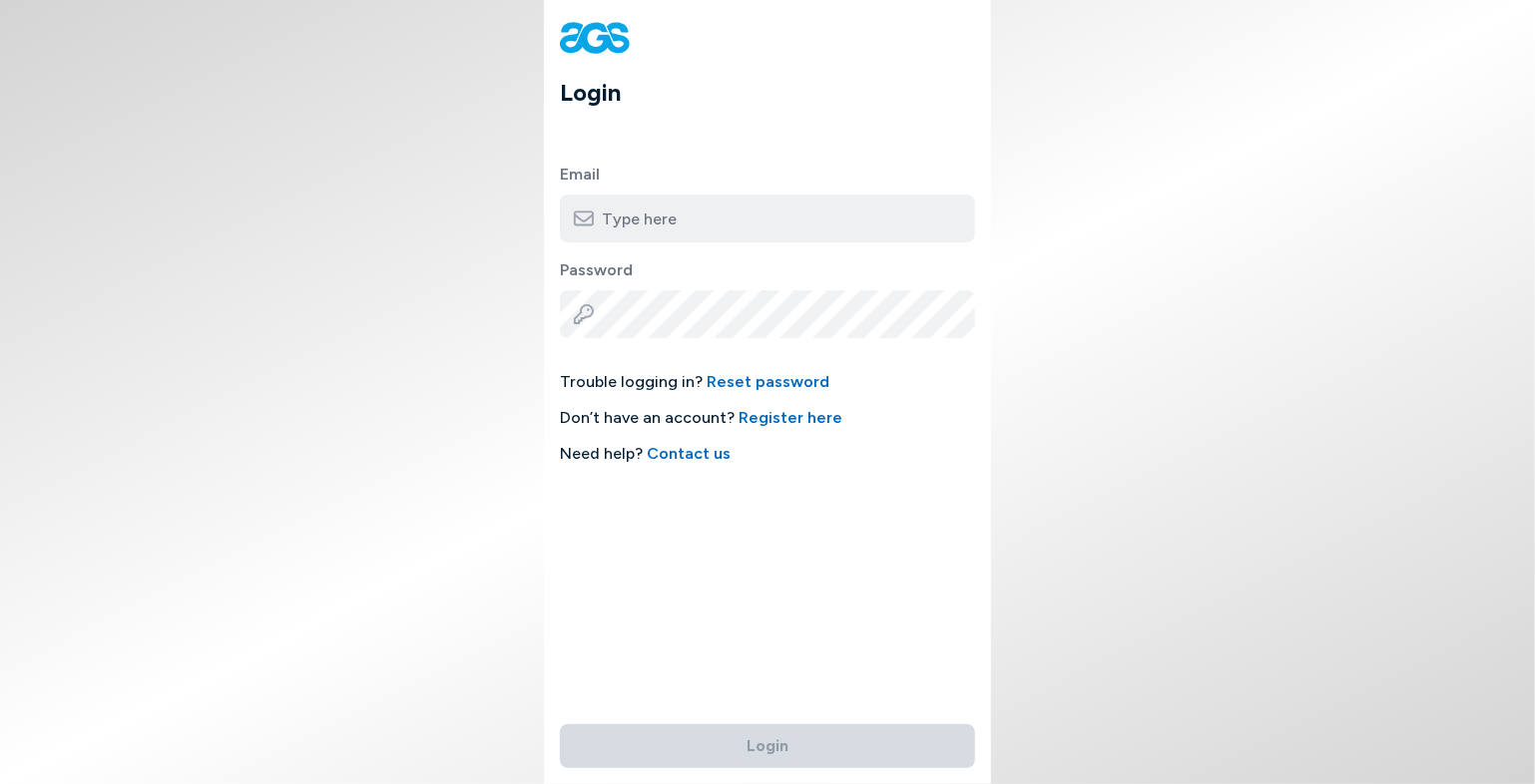 type on "[EMAIL_ADDRESS][DOMAIN_NAME]" 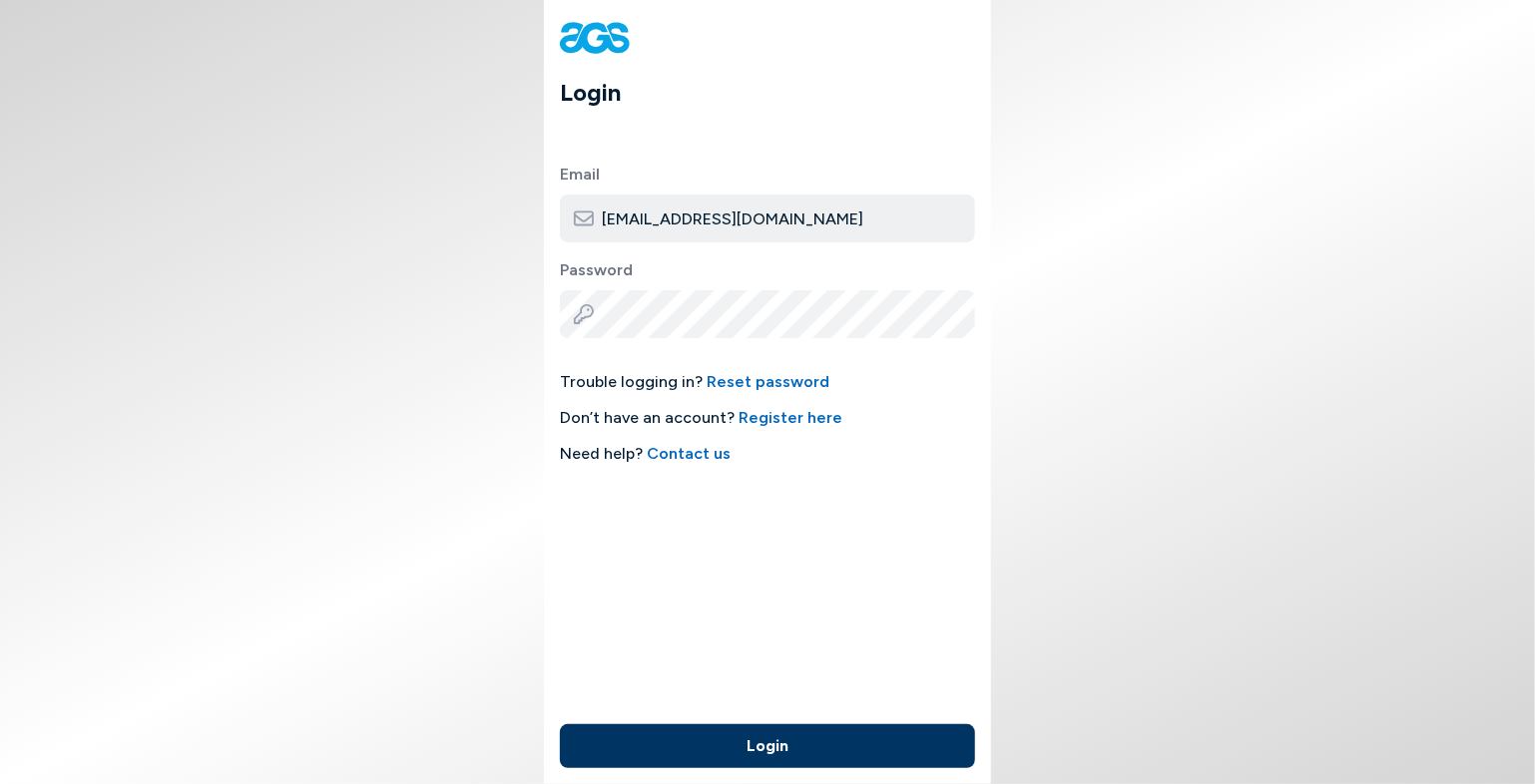 scroll, scrollTop: 0, scrollLeft: 0, axis: both 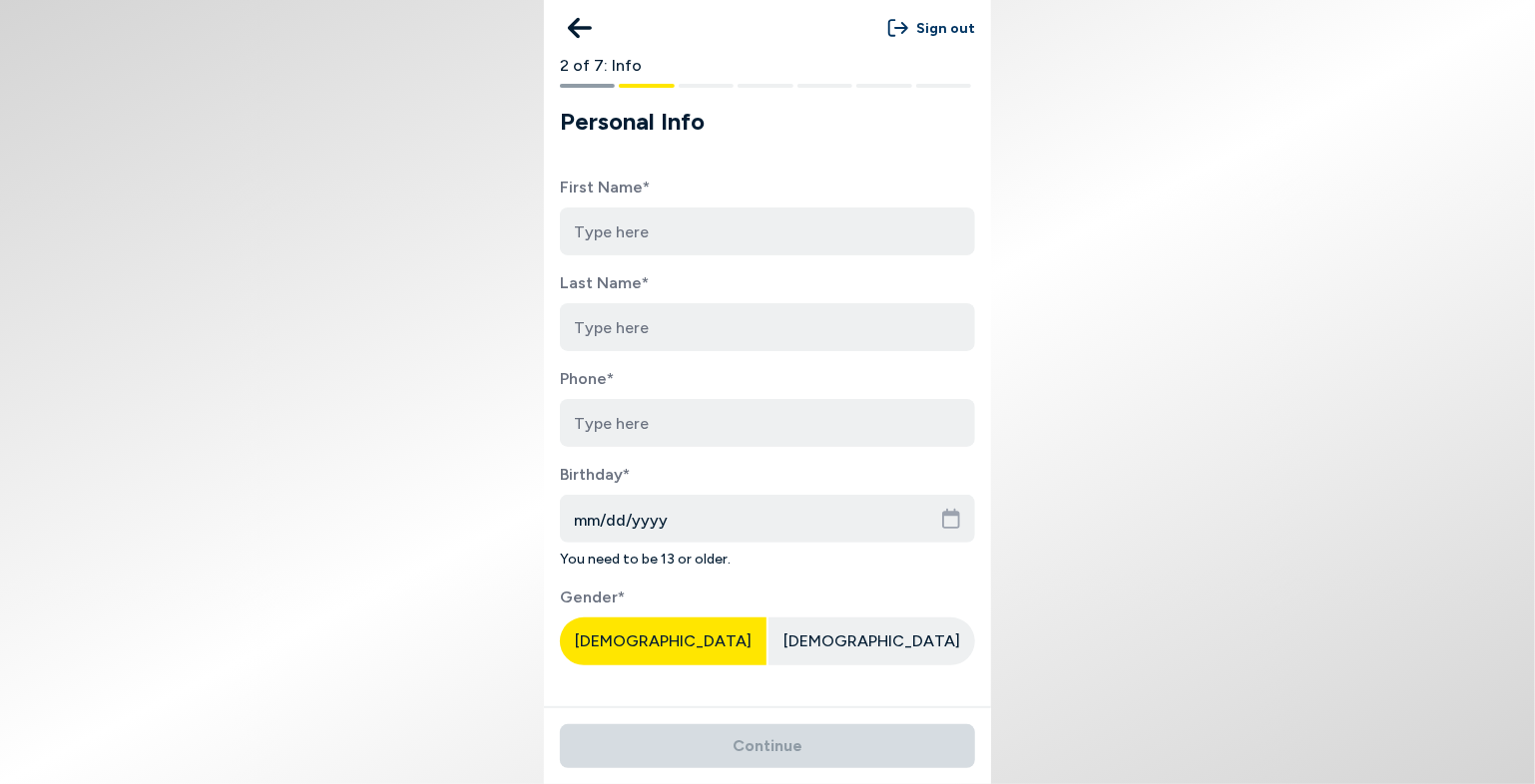 click at bounding box center [768, 231] 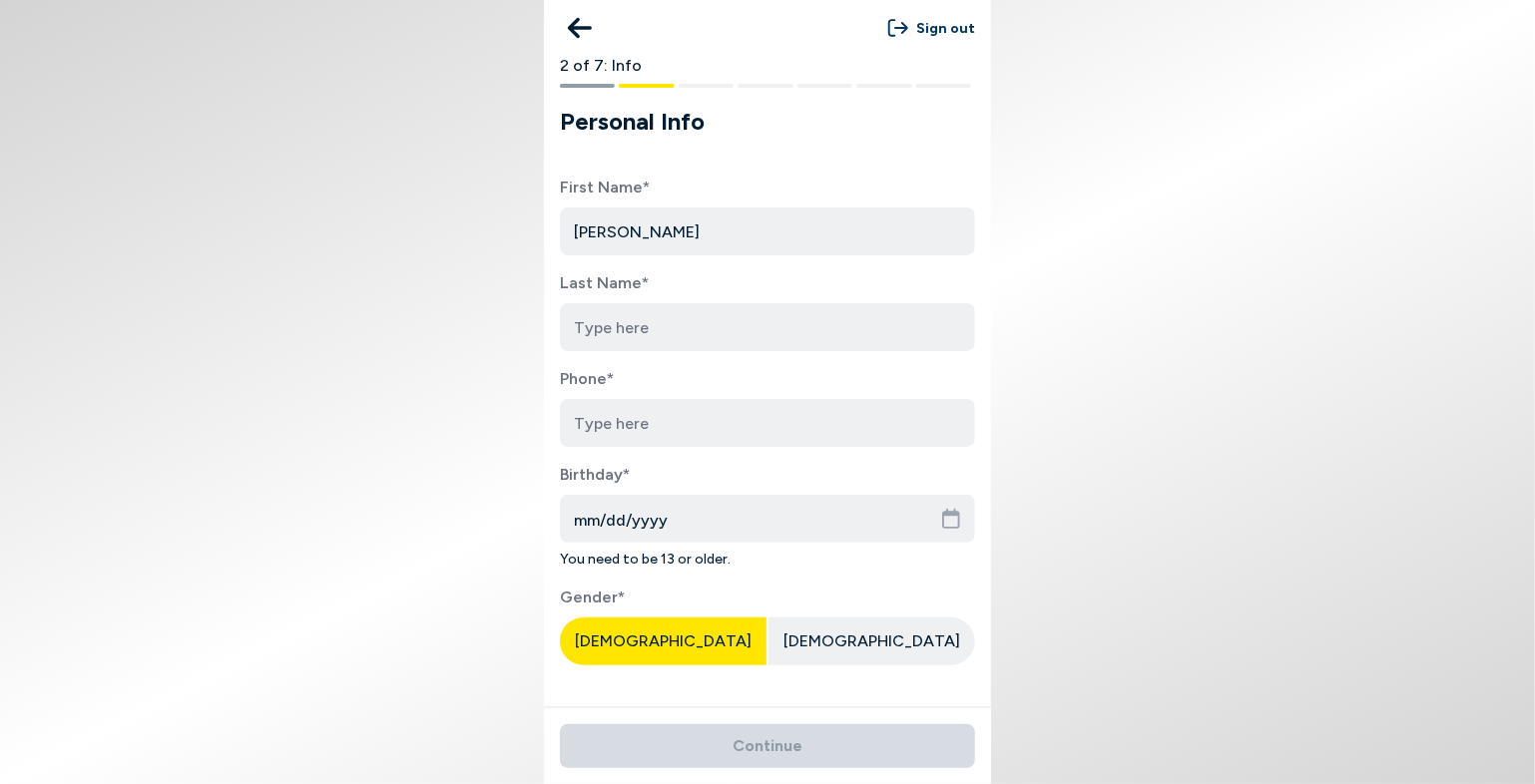 type on "[PERSON_NAME]" 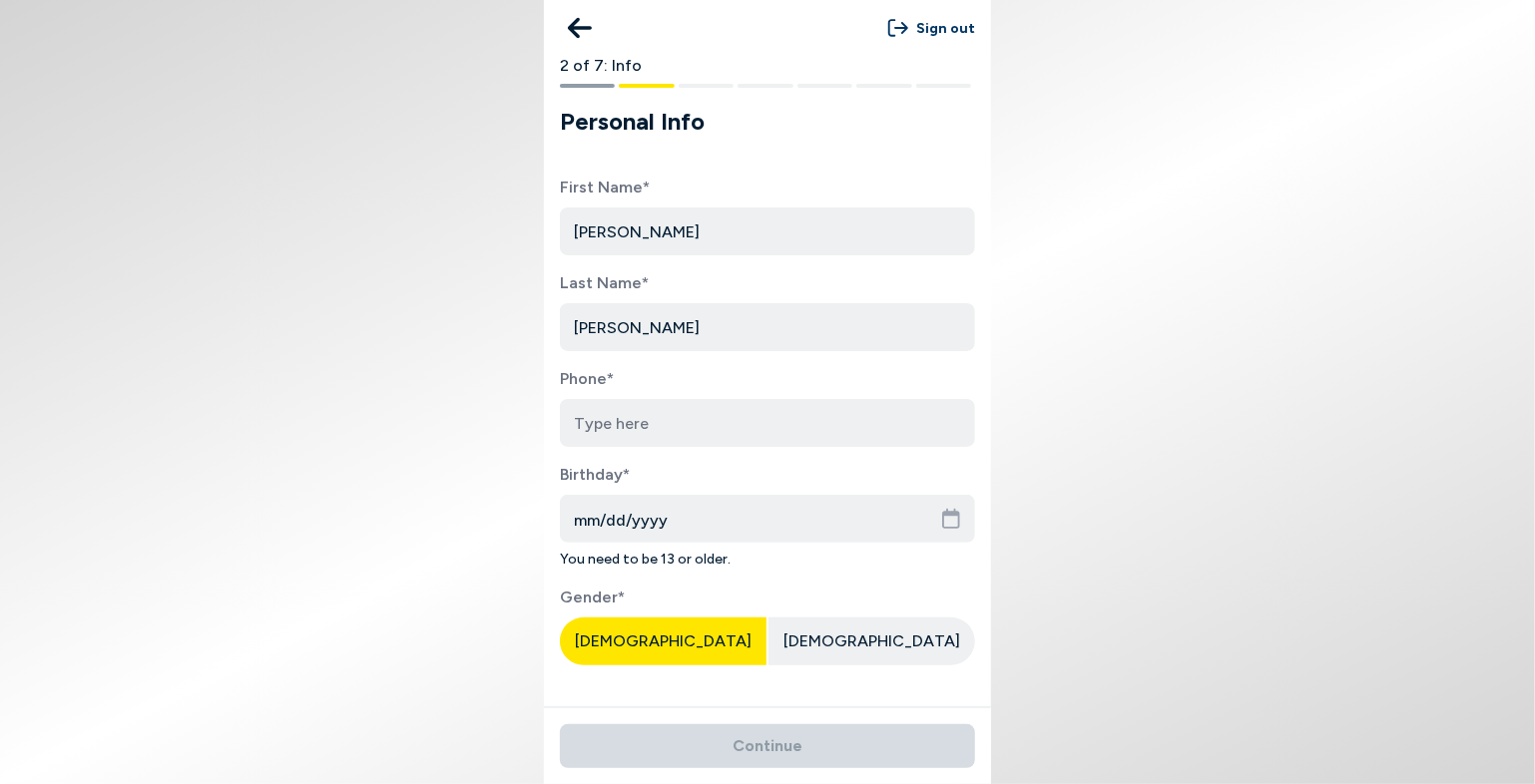 type on "9122201506" 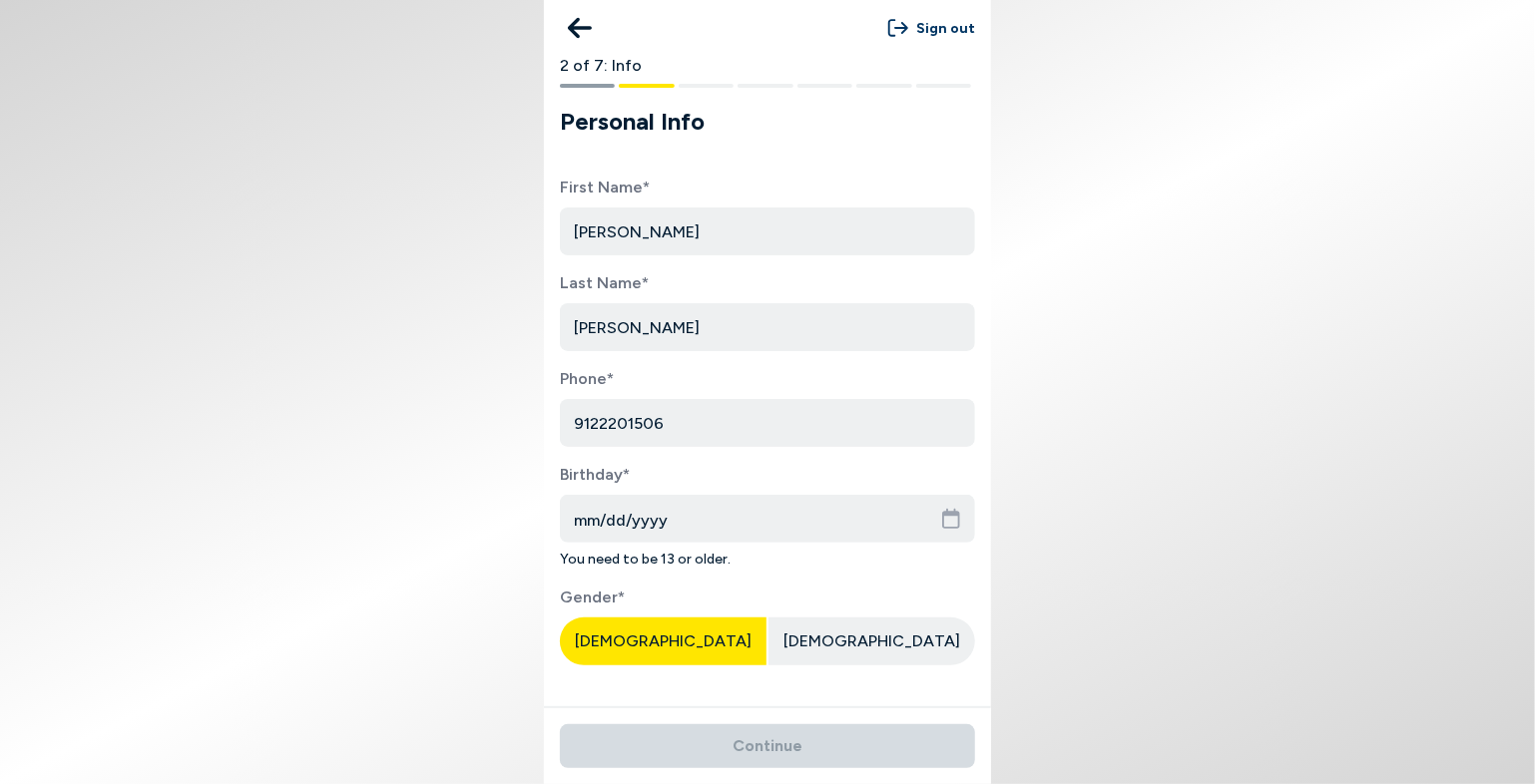 click on "mm/dd/yyyy" at bounding box center [768, 519] 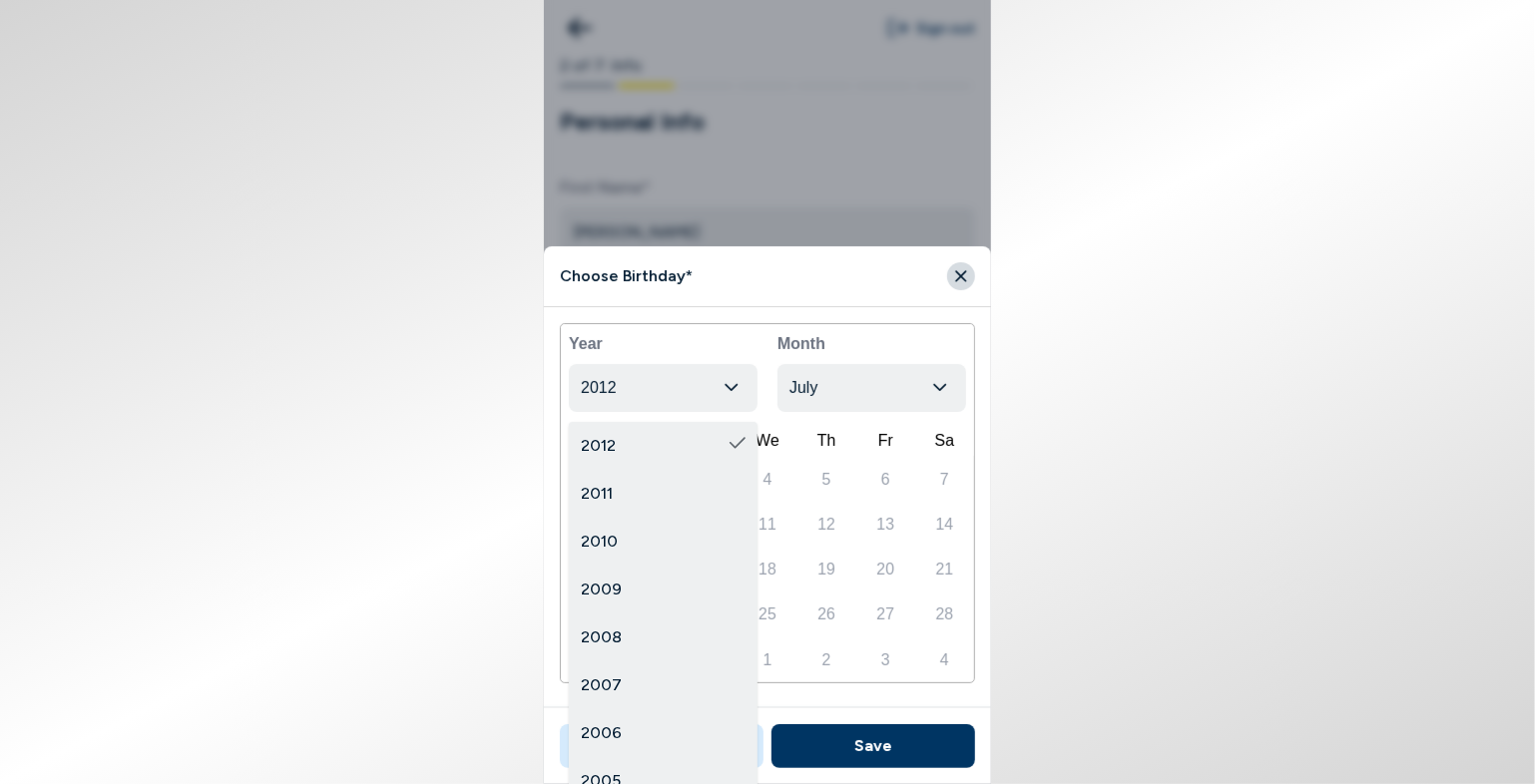 click on "2012" at bounding box center (663, 388) 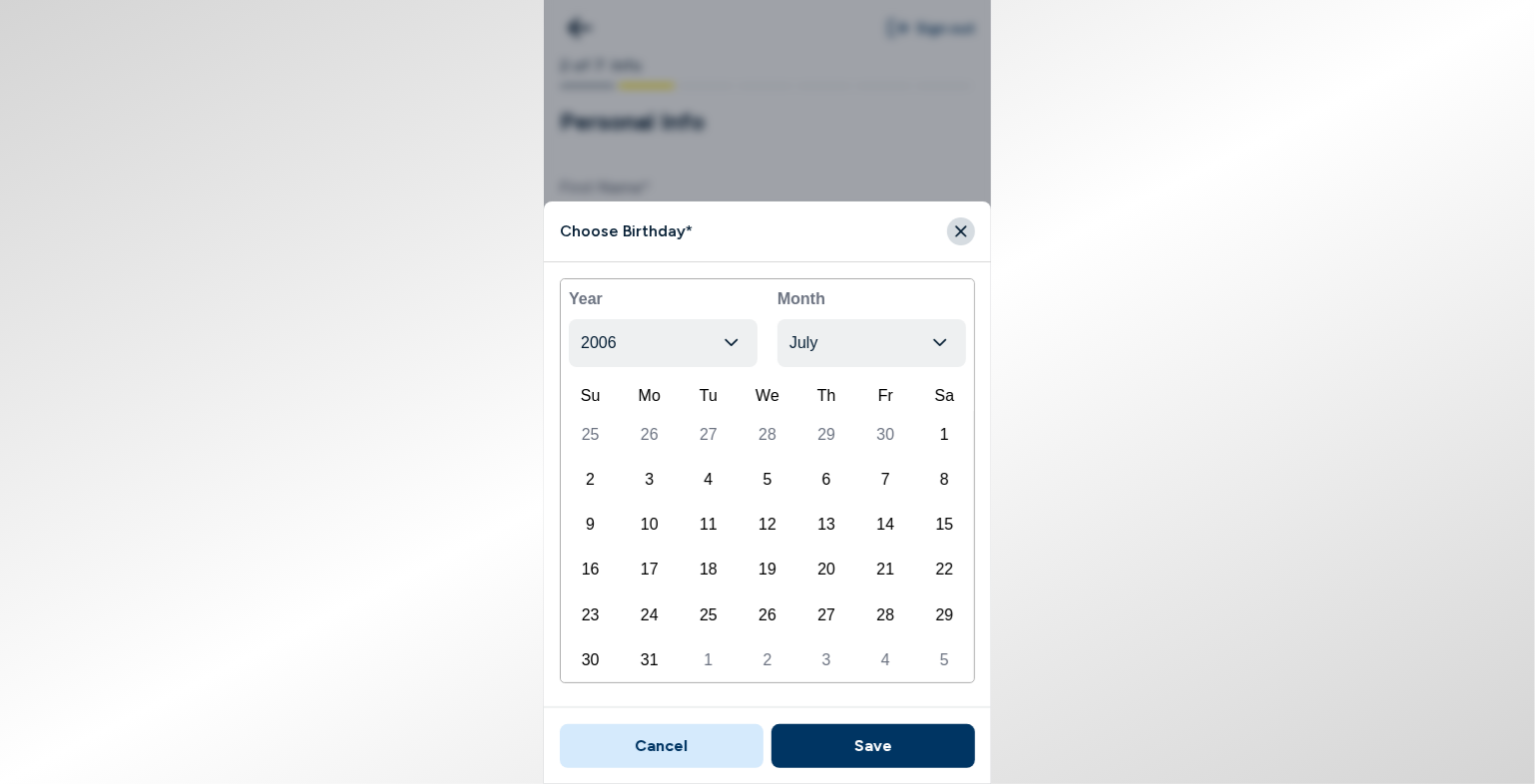 click on "Sign out 2 of 7: Info Personal Info First Name* [PERSON_NAME] Last Name* [PERSON_NAME] Phone* [PHONE_NUMBER] Birthday* mm/dd/yyyy You need to be 13 or older. Gender* [DEMOGRAPHIC_DATA] [DEMOGRAPHIC_DATA] Continue Choose Birthday* [DEMOGRAPHIC_DATA] Year [DATE] Month July Su Mo Tu We Th Fr Sa 25 26 27 28 29 30 1 2 3 4 5 6 7 8 9 10 11 12 13 14 15 16 17 18 19 20 21 22 23 24 25 26 27 28 29 30 31 1 2 3 4 5 Cancel Save" at bounding box center (768, 392) 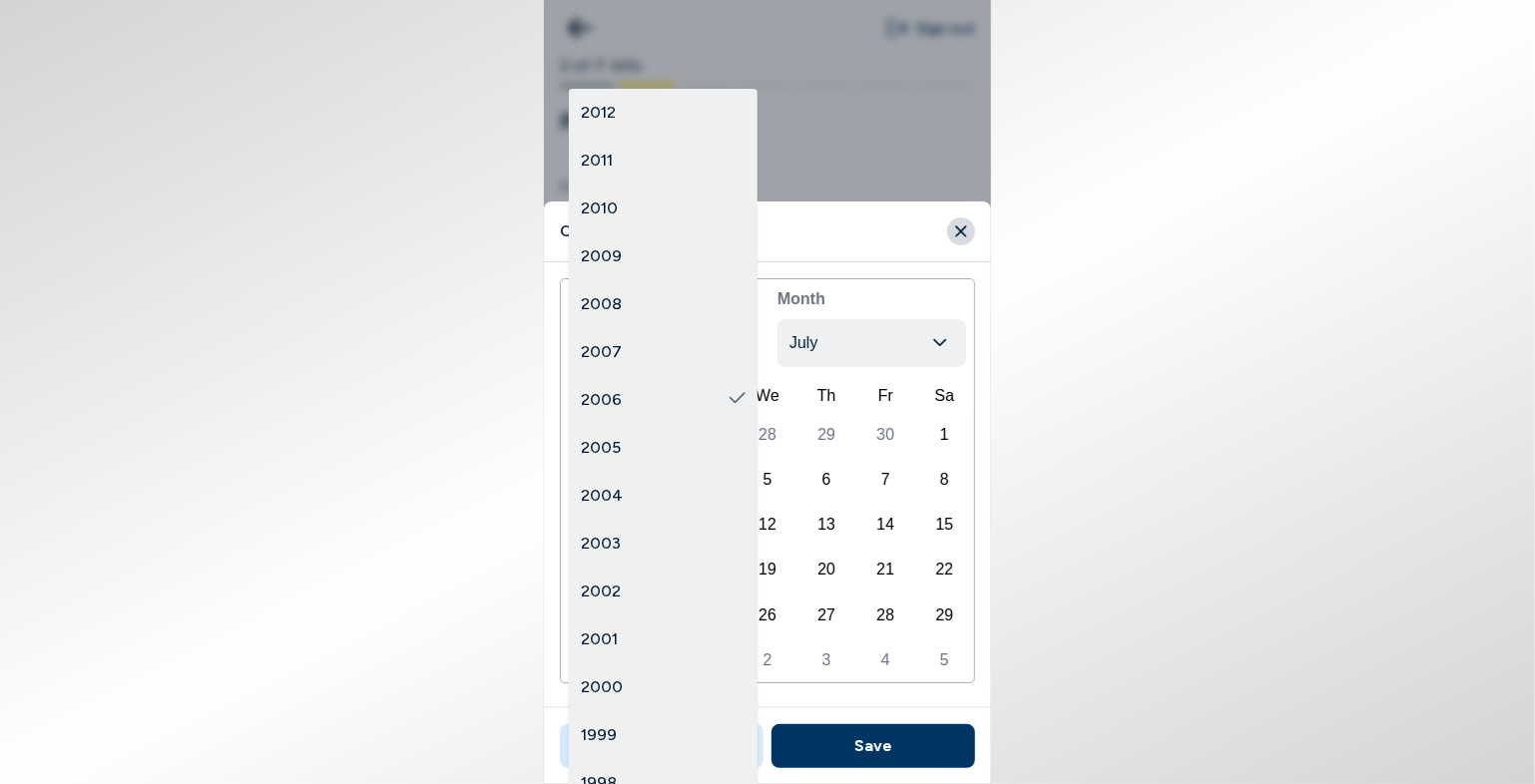 drag, startPoint x: 720, startPoint y: 356, endPoint x: 715, endPoint y: 685, distance: 329.03799 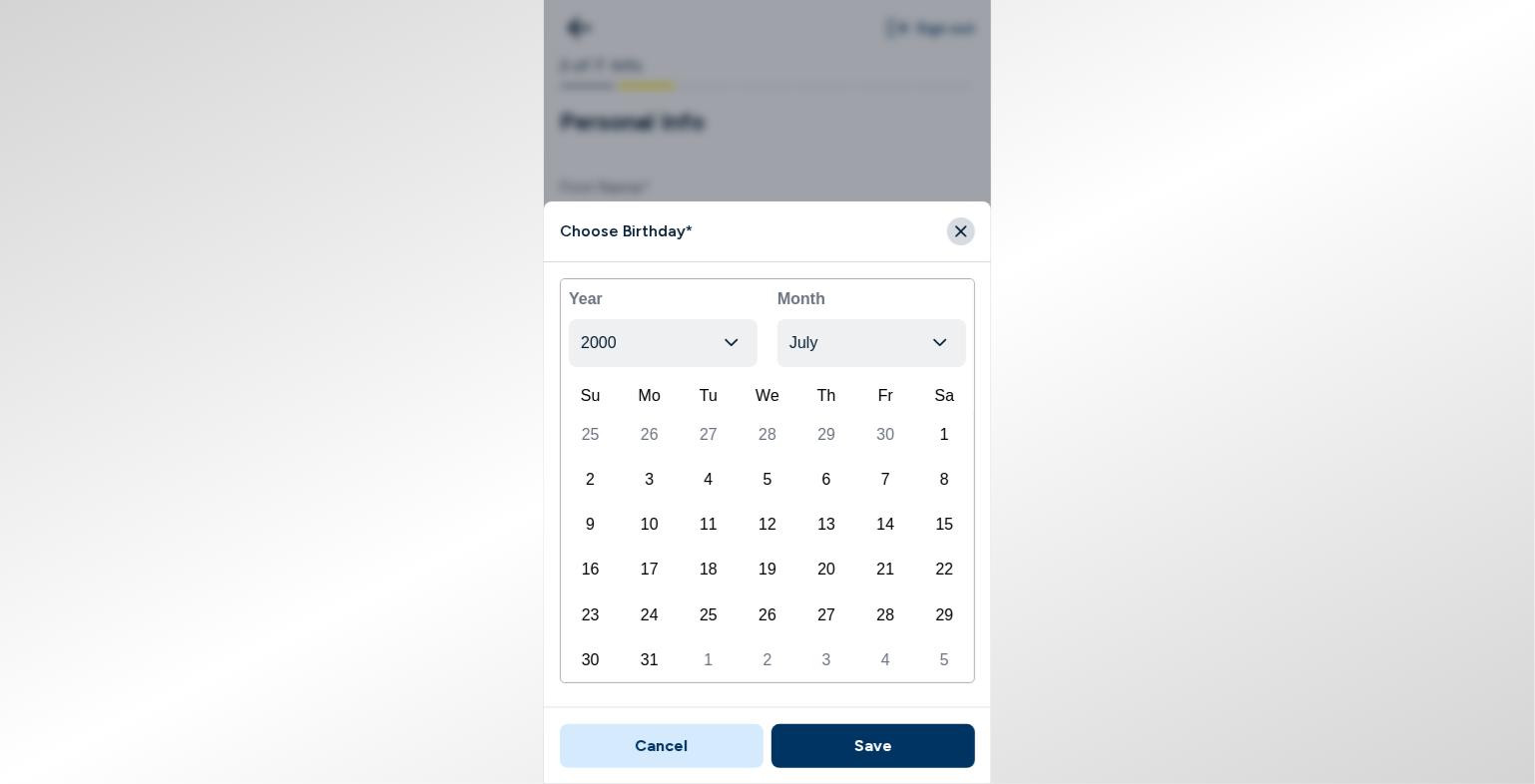 click on "Sign out 2 of 7: Info Personal Info First Name* [PERSON_NAME] Last Name* [PERSON_NAME] Phone* [PHONE_NUMBER] Birthday* mm/dd/yyyy You need to be 13 or older. Gender* [DEMOGRAPHIC_DATA] [DEMOGRAPHIC_DATA] Continue Choose Birthday* [DEMOGRAPHIC_DATA] Year [DATE] Month July Su Mo Tu We Th Fr Sa 25 26 27 28 29 30 1 2 3 4 5 6 7 8 9 10 11 12 13 14 15 16 17 18 19 20 21 22 23 24 25 26 27 28 29 30 31 1 2 3 4 5 Cancel Save" at bounding box center (768, 392) 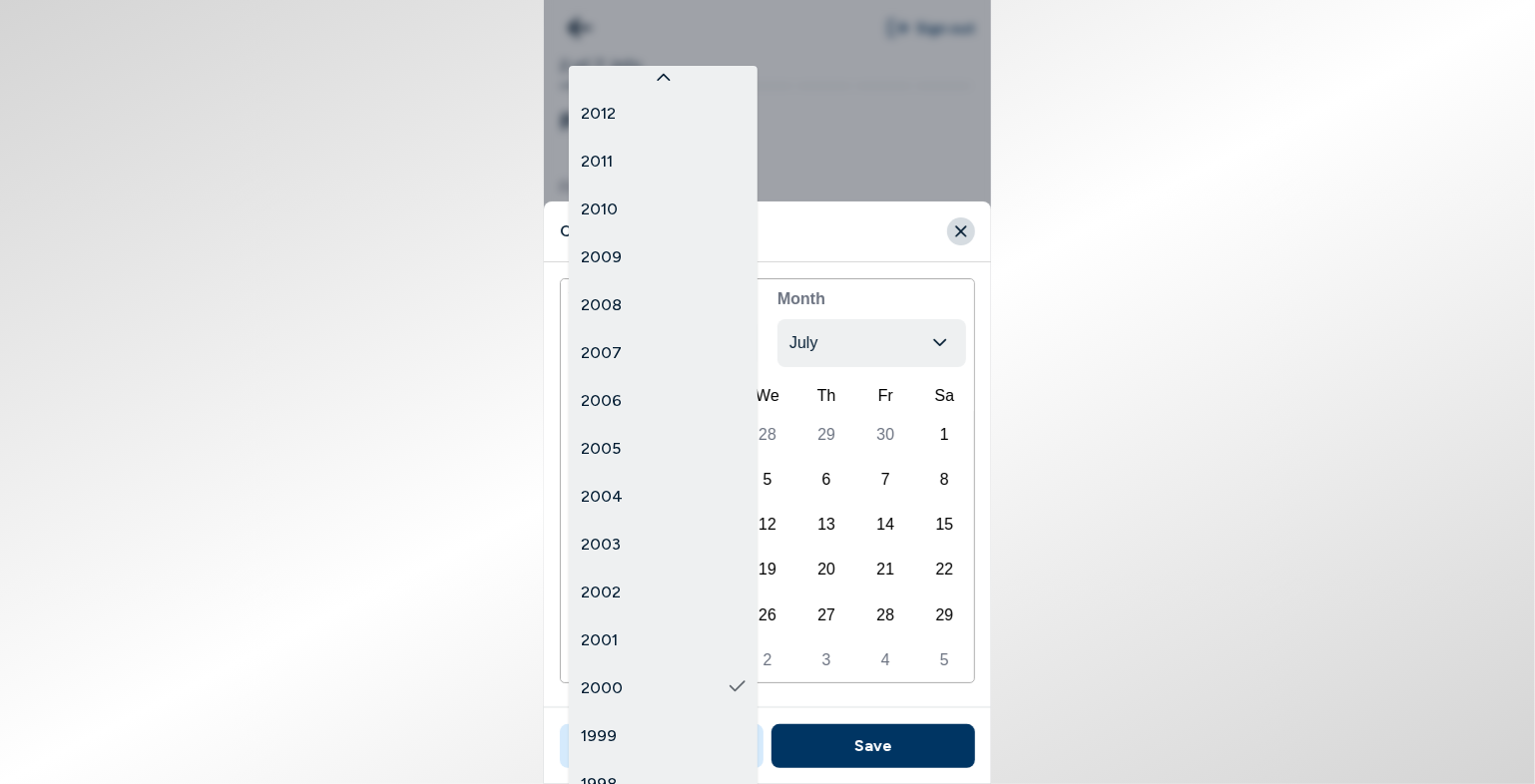 scroll, scrollTop: 343, scrollLeft: 0, axis: vertical 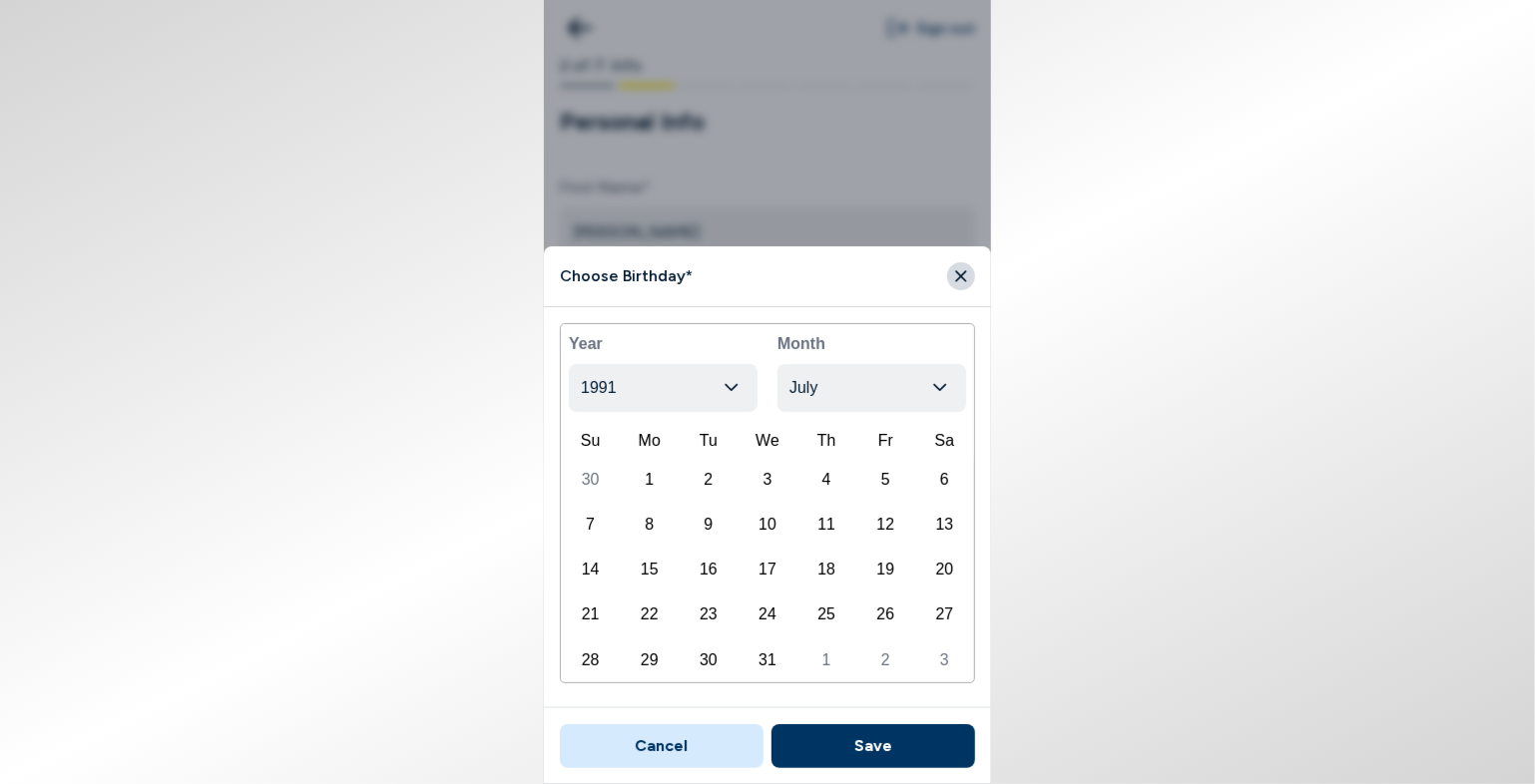click on "Sign out 2 of 7: Info Personal Info First Name* [PERSON_NAME] Last Name* [PERSON_NAME] Phone* [PHONE_NUMBER] Birthday* mm/dd/yyyy You need to be 13 or older. Gender* [DEMOGRAPHIC_DATA] [DEMOGRAPHIC_DATA] Continue Choose Birthday* [DEMOGRAPHIC_DATA] Year [DATE] Month July Su Mo Tu We Th Fr Sa 30 1 2 3 4 5 6 7 8 9 10 11 12 13 14 15 16 17 18 19 20 21 22 23 24 25 26 27 28 29 30 31 1 2 3 Cancel Save" at bounding box center [768, 392] 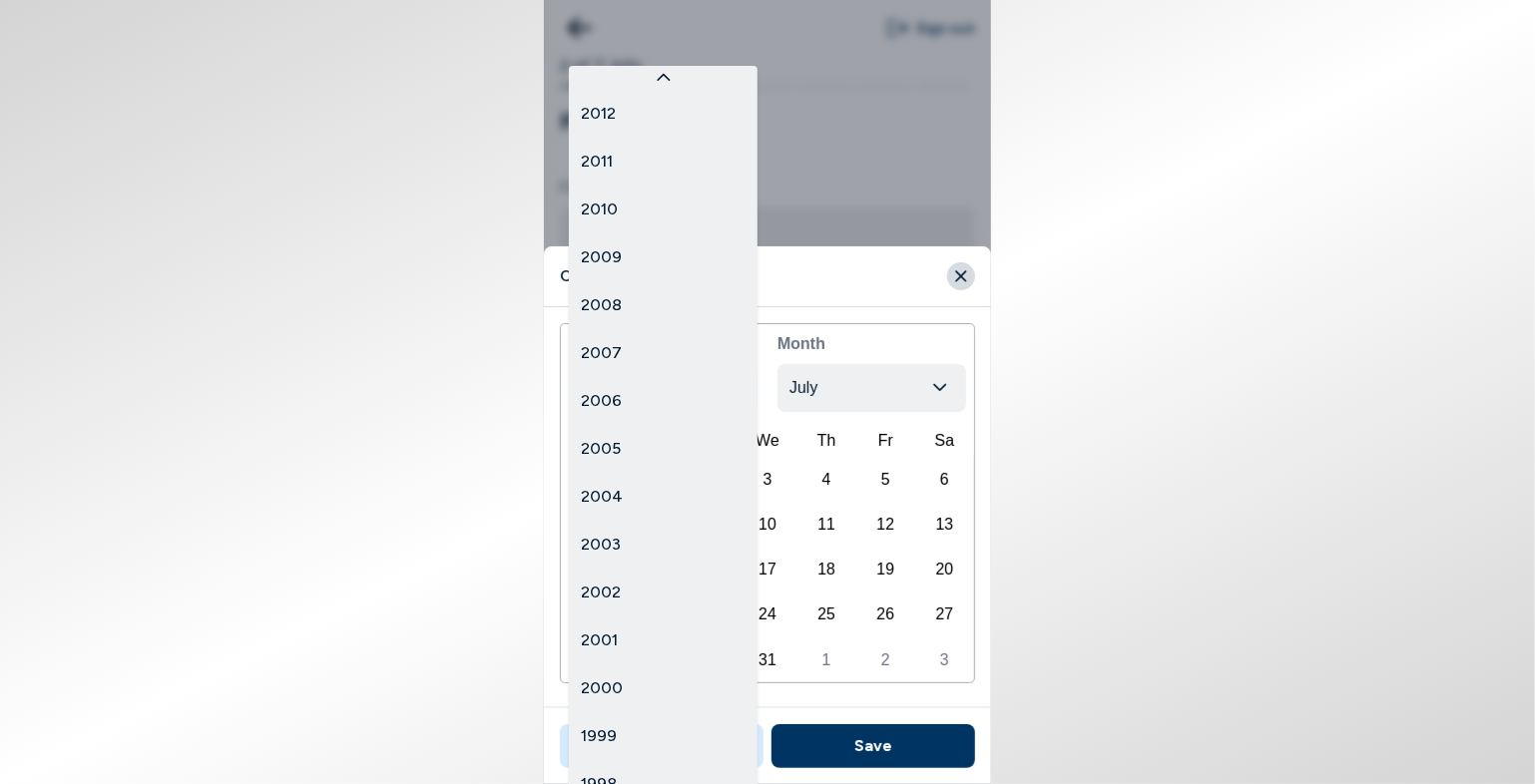 scroll, scrollTop: 729, scrollLeft: 0, axis: vertical 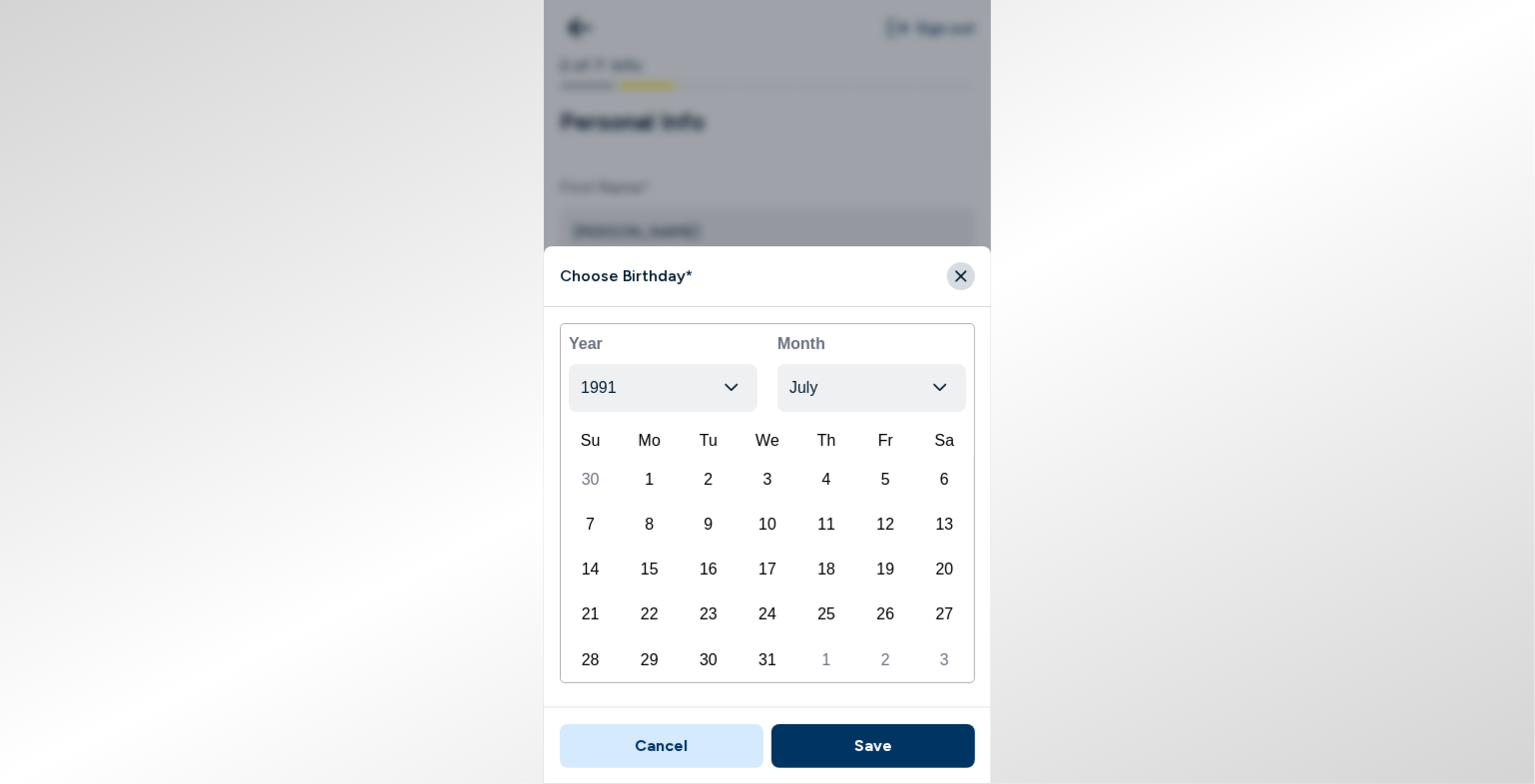click on "Sign out 2 of 7: Info Personal Info First Name* [PERSON_NAME] Last Name* [PERSON_NAME] Phone* [PHONE_NUMBER] Birthday* mm/dd/yyyy You need to be 13 or older. Gender* [DEMOGRAPHIC_DATA] [DEMOGRAPHIC_DATA] Continue Choose Birthday* [DEMOGRAPHIC_DATA] Year [DATE] Month July Su Mo Tu We Th Fr Sa 30 1 2 3 4 5 6 7 8 9 10 11 12 13 14 15 16 17 18 19 20 21 22 23 24 25 26 27 28 29 30 31 1 2 3 Cancel Save" at bounding box center (768, 392) 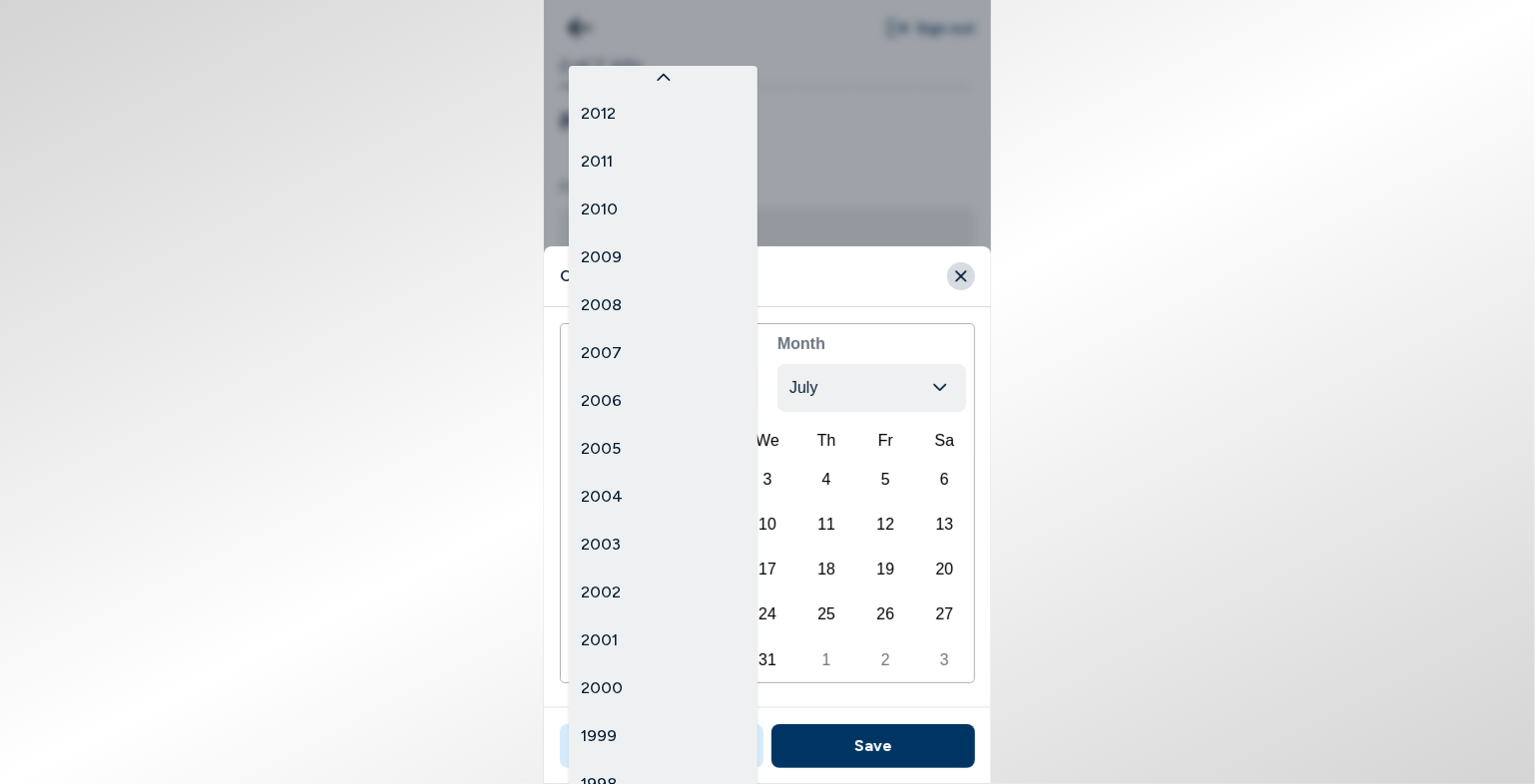 scroll, scrollTop: 729, scrollLeft: 0, axis: vertical 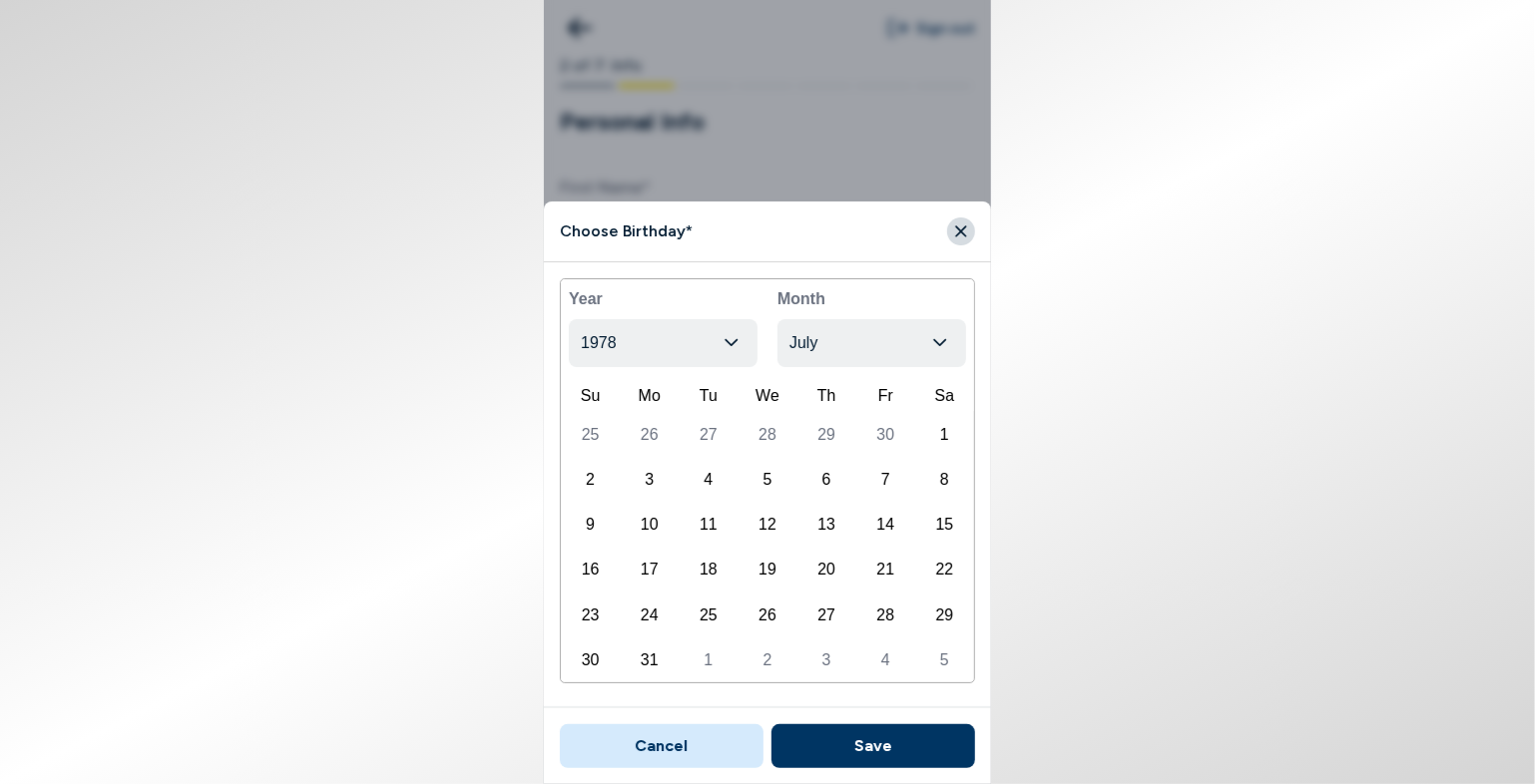click on "Sign out 2 of 7: Info Personal Info First Name* [PERSON_NAME] Last Name* [PERSON_NAME] Phone* [PHONE_NUMBER] Birthday* mm/dd/yyyy You need to be 13 or older. Gender* [DEMOGRAPHIC_DATA] [DEMOGRAPHIC_DATA] Continue Choose Birthday* [DEMOGRAPHIC_DATA] Year [DATE] Month July Su Mo Tu We Th Fr Sa 25 26 27 28 29 30 1 2 3 4 5 6 7 8 9 10 11 12 13 14 15 16 17 18 19 20 21 22 23 24 25 26 27 28 29 30 31 1 2 3 4 5 Cancel Save" at bounding box center [768, 392] 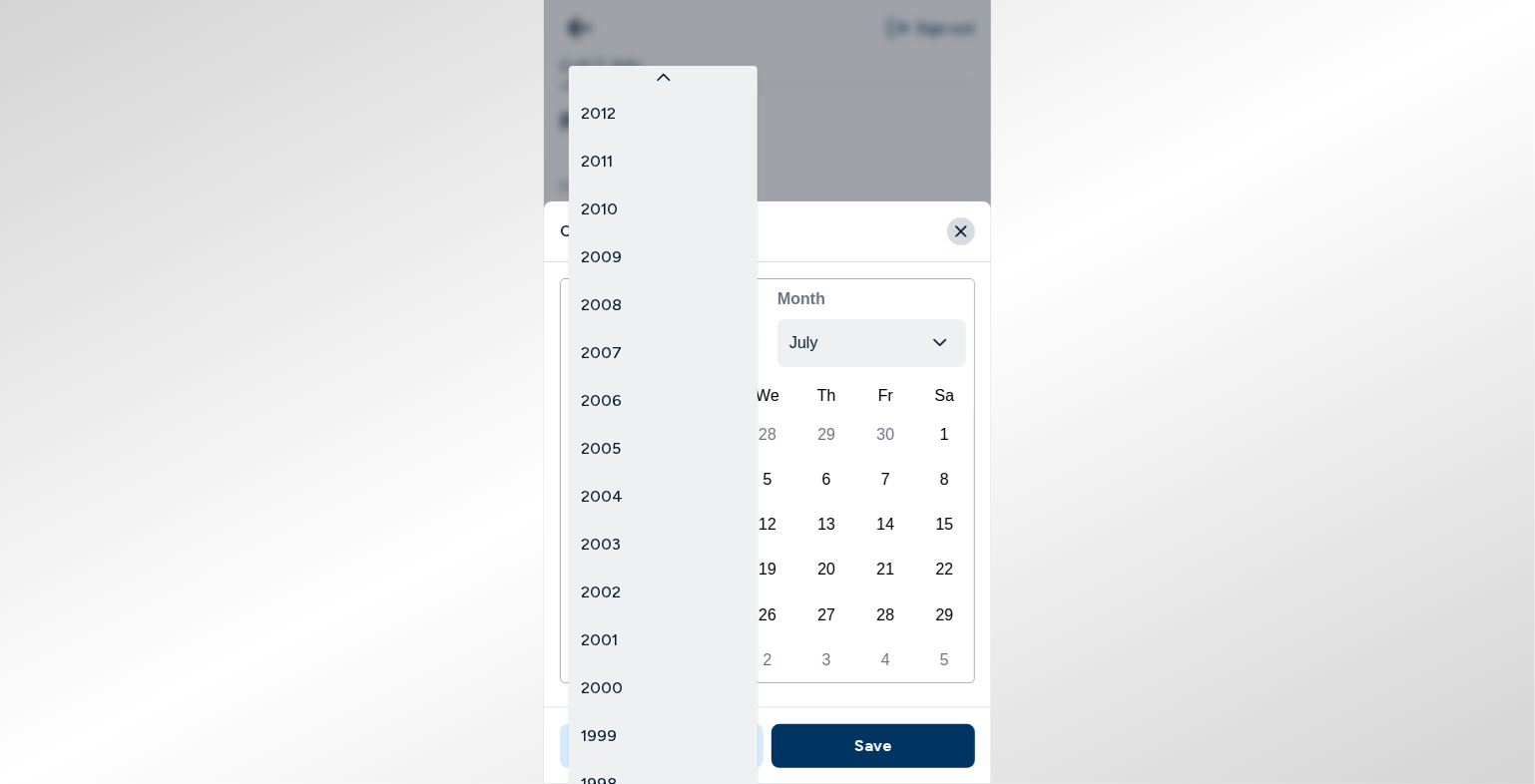 scroll, scrollTop: 1396, scrollLeft: 0, axis: vertical 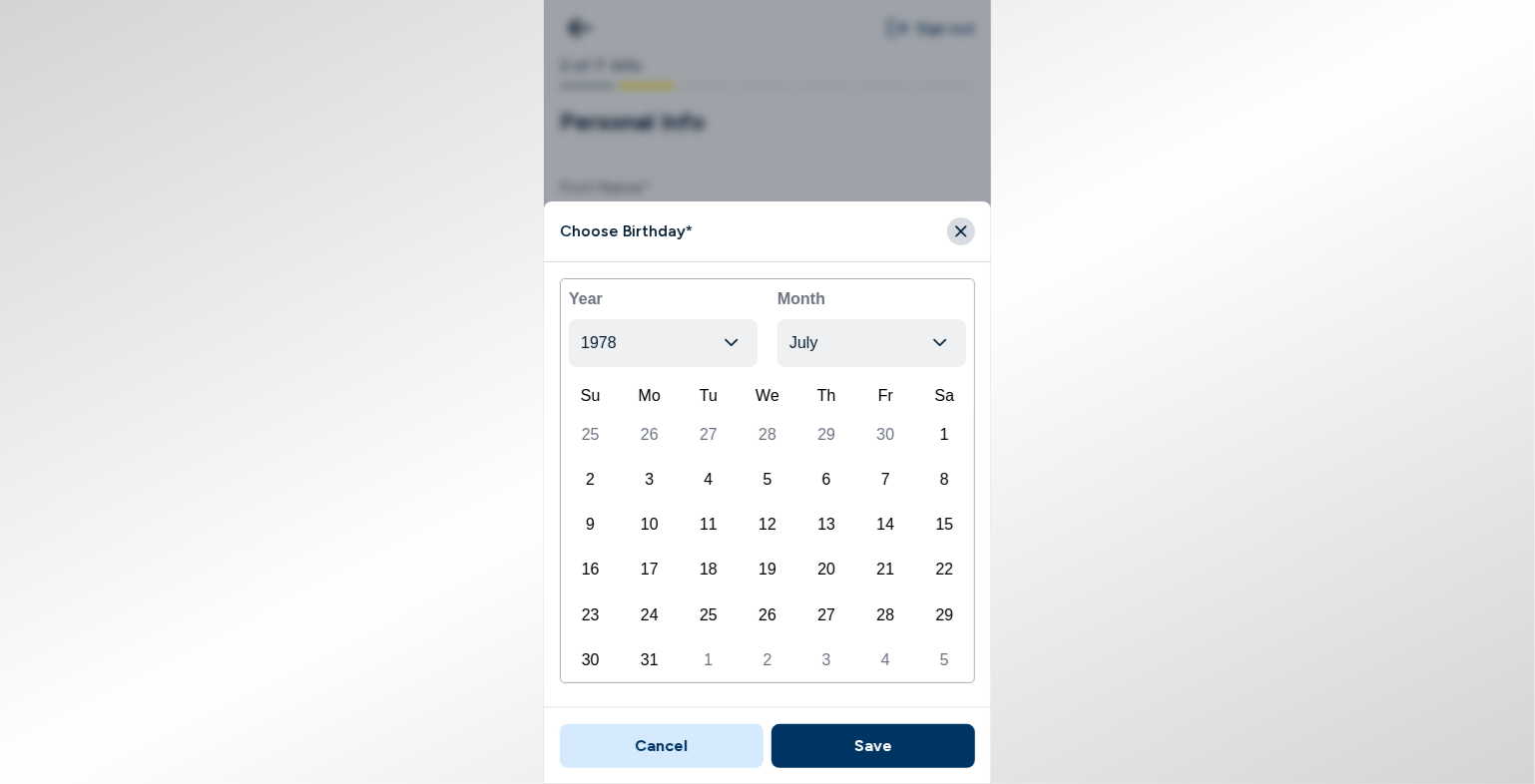 click on "Choose Birthday*" at bounding box center (768, 231) 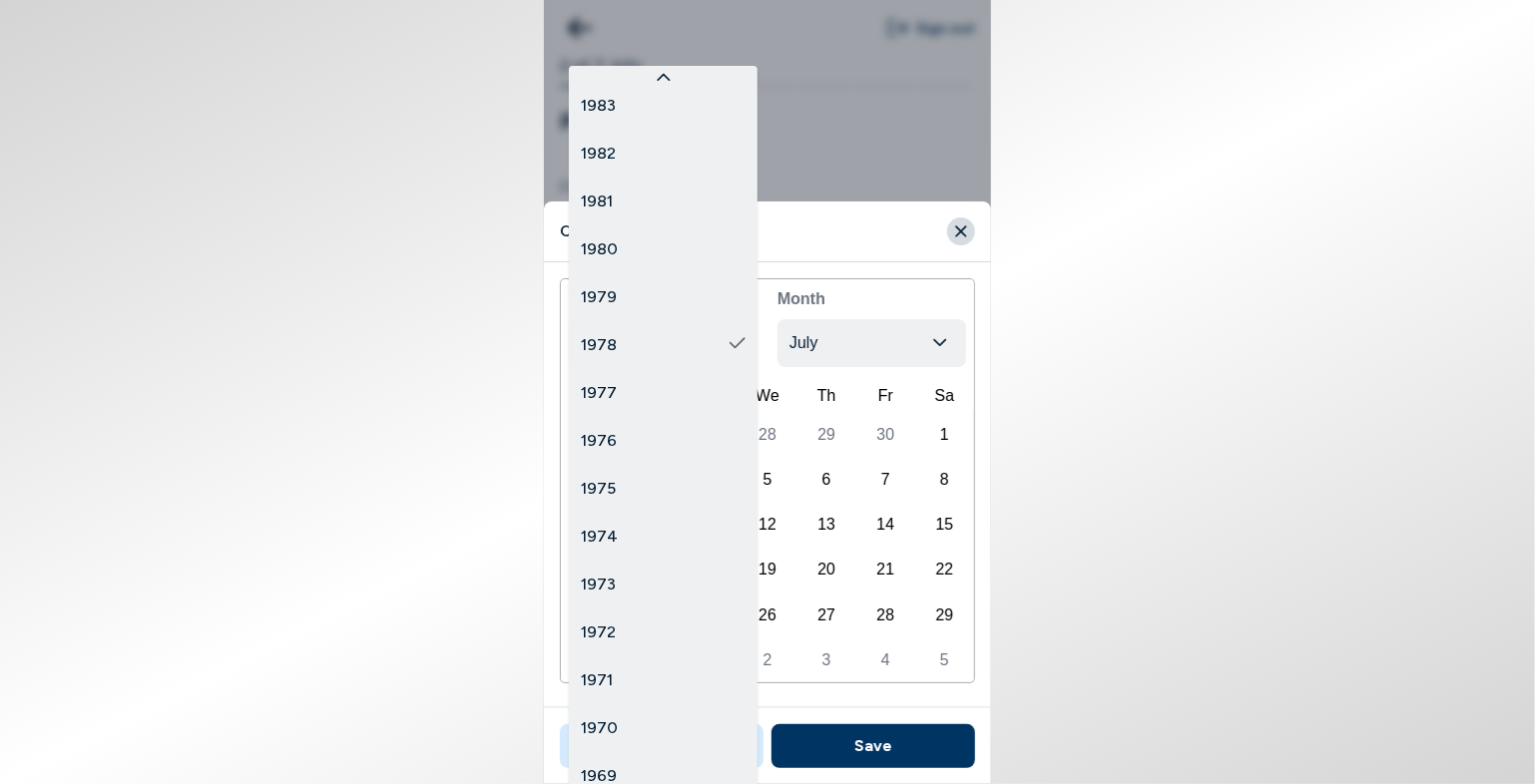 type 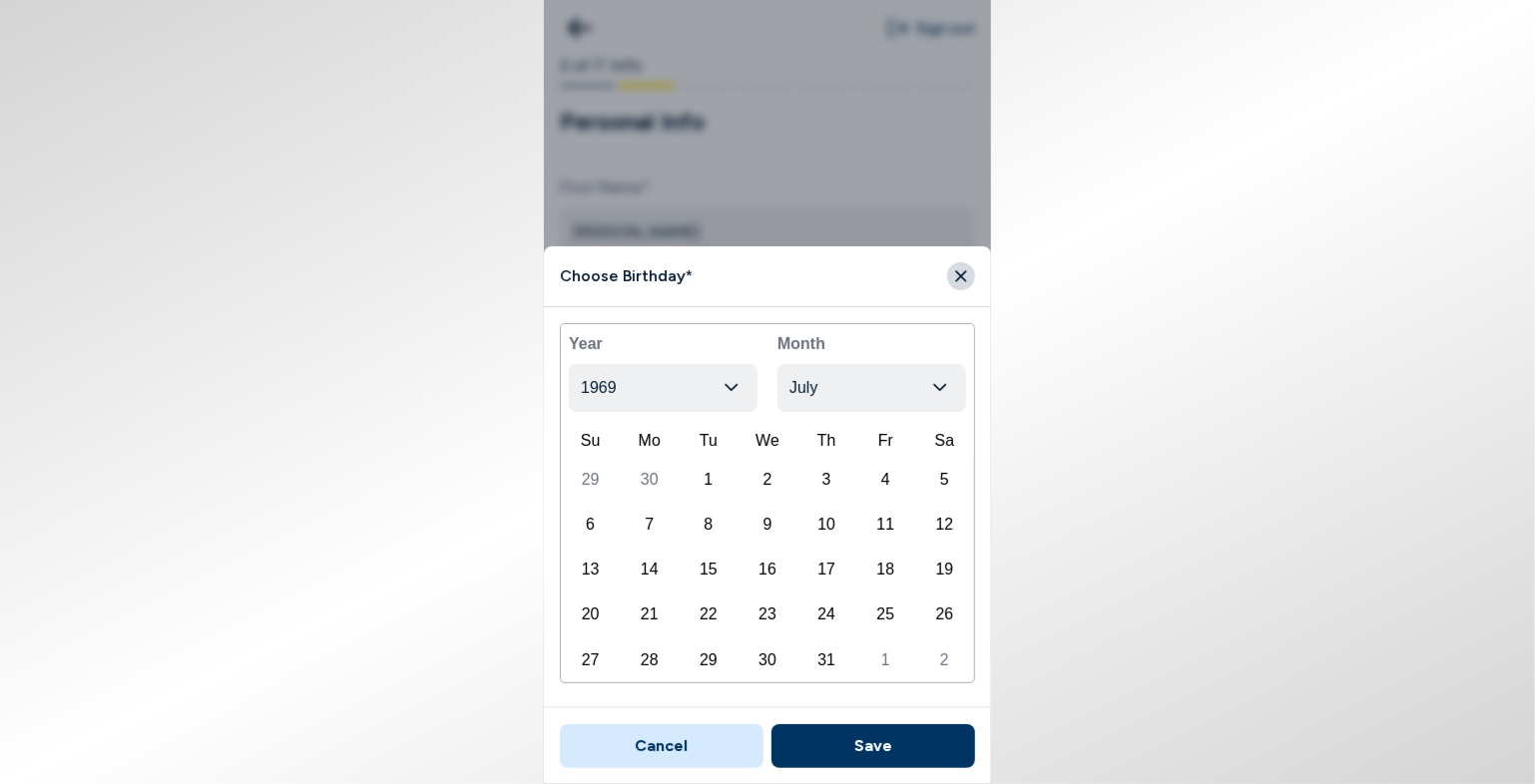 click on "Sign out 2 of 7: Info Personal Info First Name* [PERSON_NAME] Last Name* [PERSON_NAME] Phone* [PHONE_NUMBER] Birthday* mm/dd/yyyy You need to be 13 or older. Gender* [DEMOGRAPHIC_DATA] [DEMOGRAPHIC_DATA] Continue Choose Birthday* [DEMOGRAPHIC_DATA] Year [DATE] Month July Su Mo Tu We Th Fr Sa 29 30 1 2 3 4 5 6 7 8 9 10 11 12 13 14 15 16 17 18 19 20 21 22 23 24 25 26 27 28 29 30 31 1 2 Cancel Save" at bounding box center [768, 392] 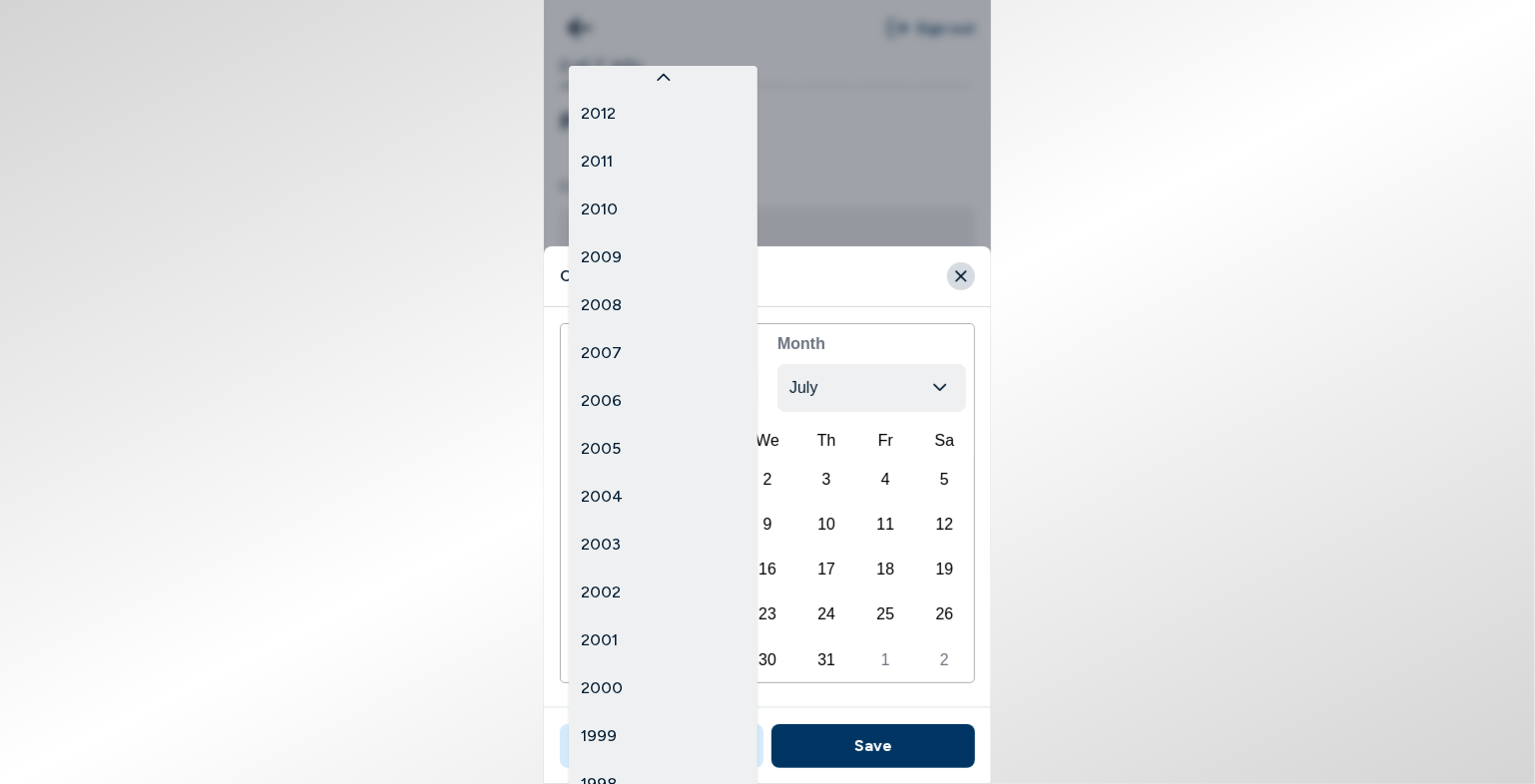 scroll, scrollTop: 1782, scrollLeft: 0, axis: vertical 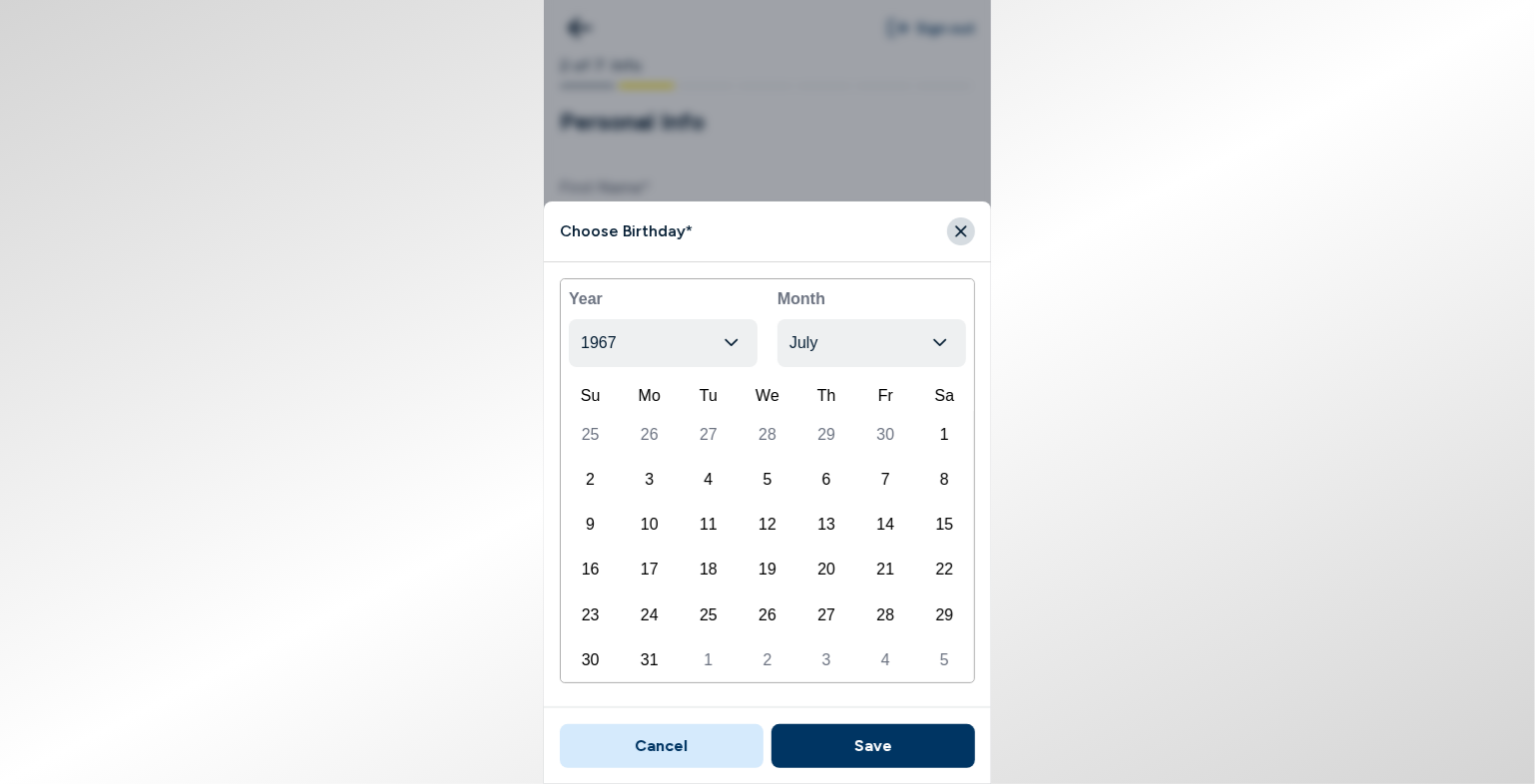 click on "Sign out 2 of 7: Info Personal Info First Name* [PERSON_NAME] Last Name* [PERSON_NAME] Phone* [PHONE_NUMBER] Birthday* mm/dd/yyyy You need to be 13 or older. Gender* [DEMOGRAPHIC_DATA] [DEMOGRAPHIC_DATA] Continue Choose Birthday* [DEMOGRAPHIC_DATA] Year [DATE] Month July Su Mo Tu We Th Fr Sa 25 26 27 28 29 30 1 2 3 4 5 6 7 8 9 10 11 12 13 14 15 16 17 18 19 20 21 22 23 24 25 26 27 28 29 30 31 1 2 3 4 5 Cancel Save" at bounding box center [768, 392] 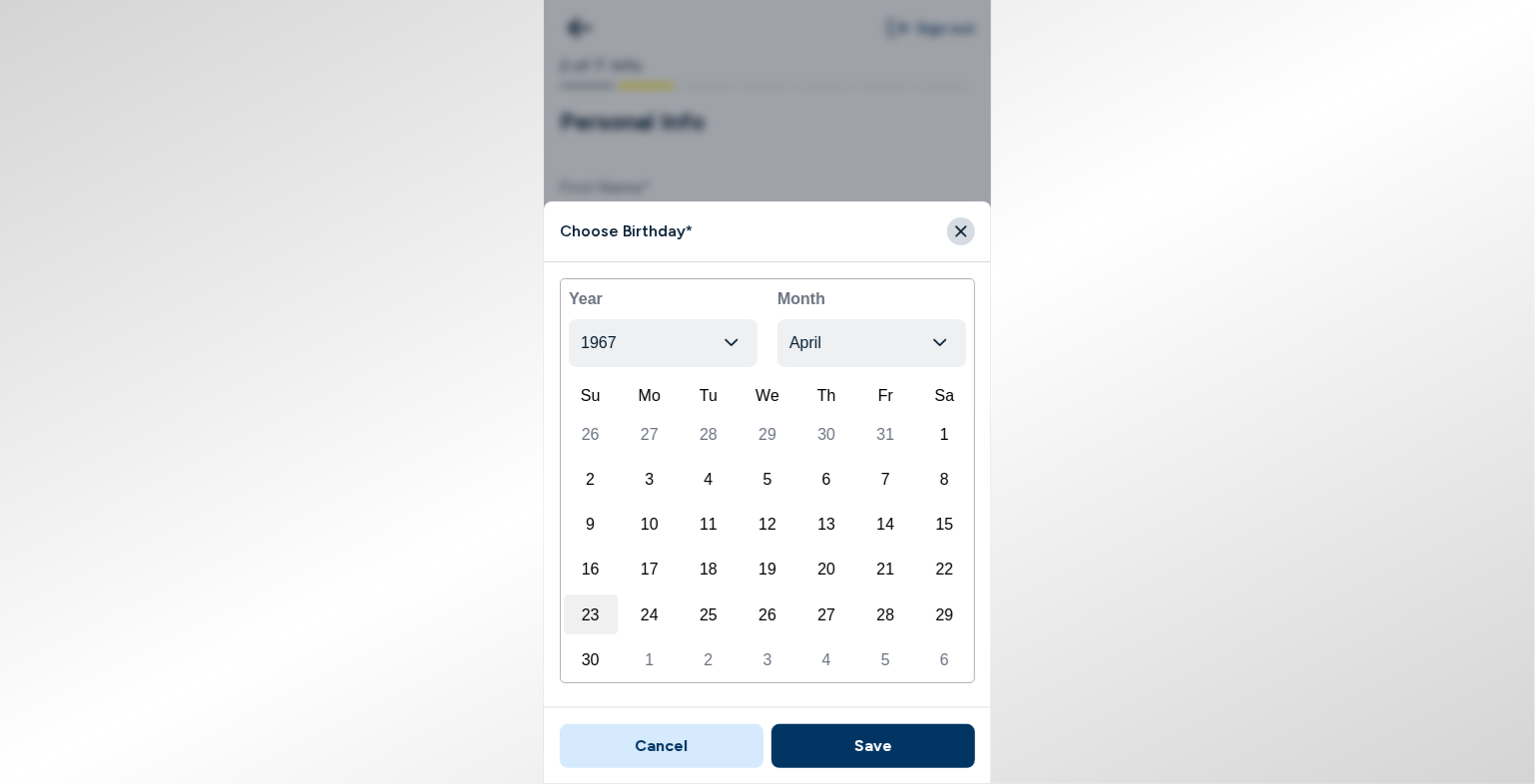 click on "23" at bounding box center [591, 614] 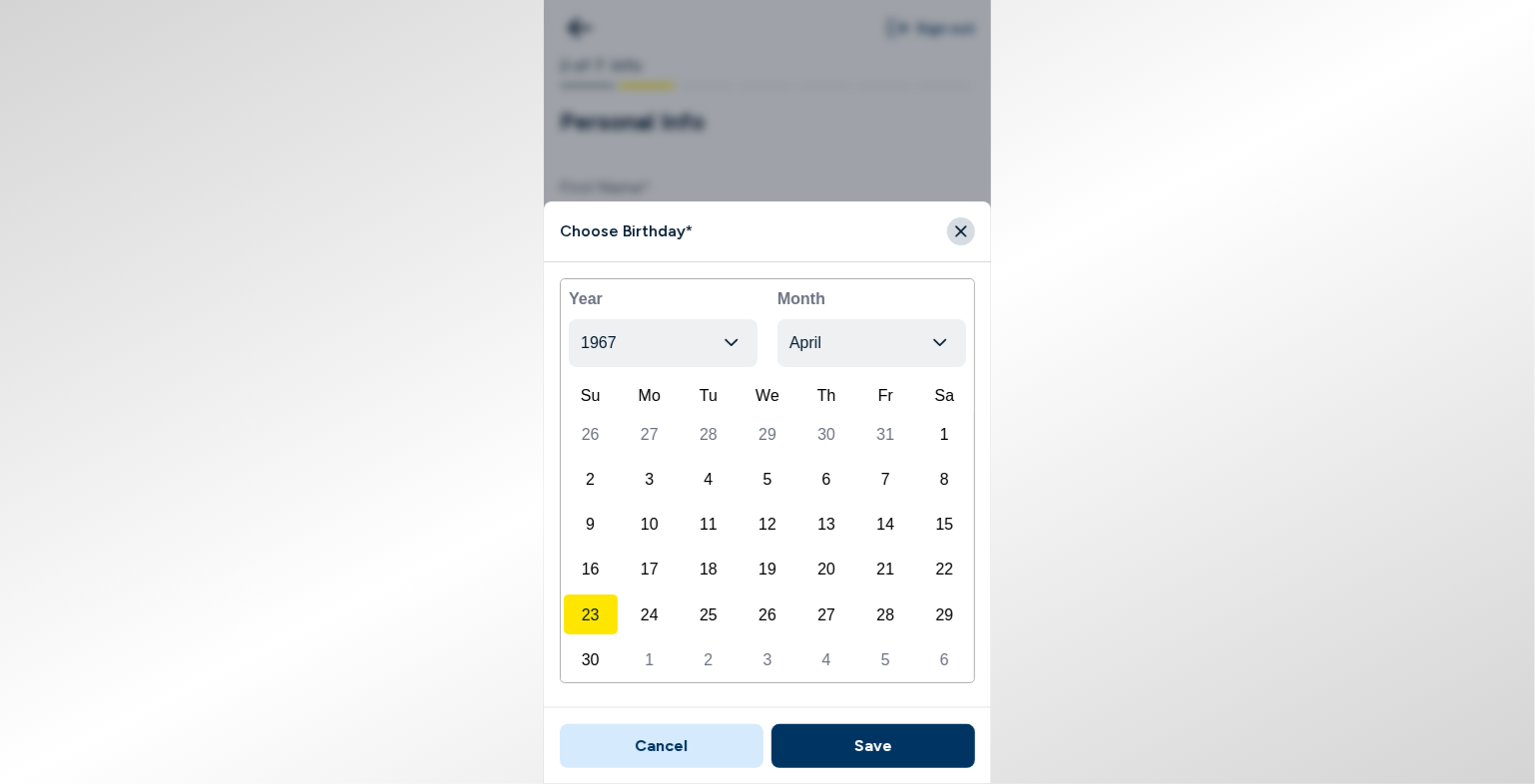 click on "Save" at bounding box center [873, 746] 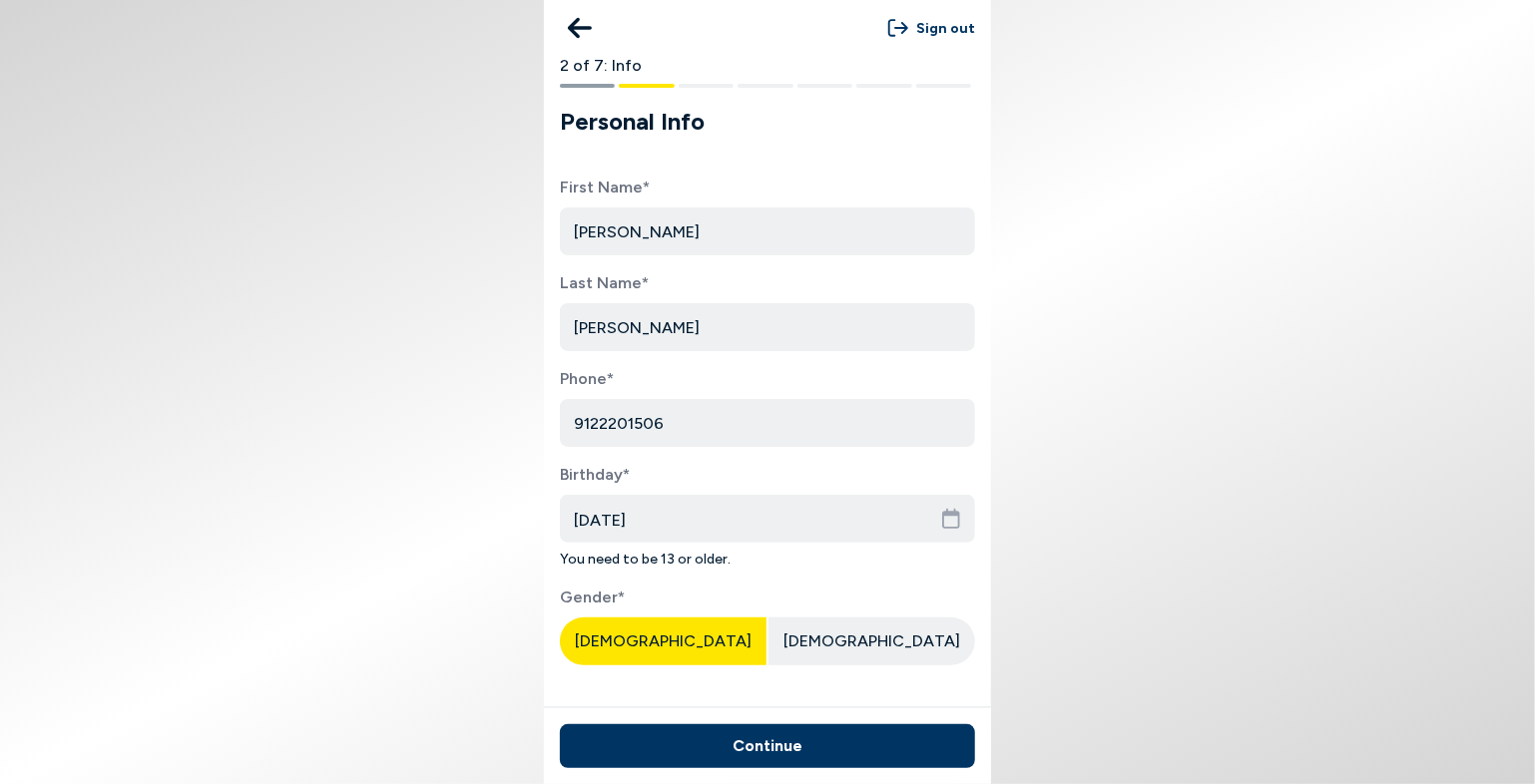 click on "[DEMOGRAPHIC_DATA]" at bounding box center (663, 640) 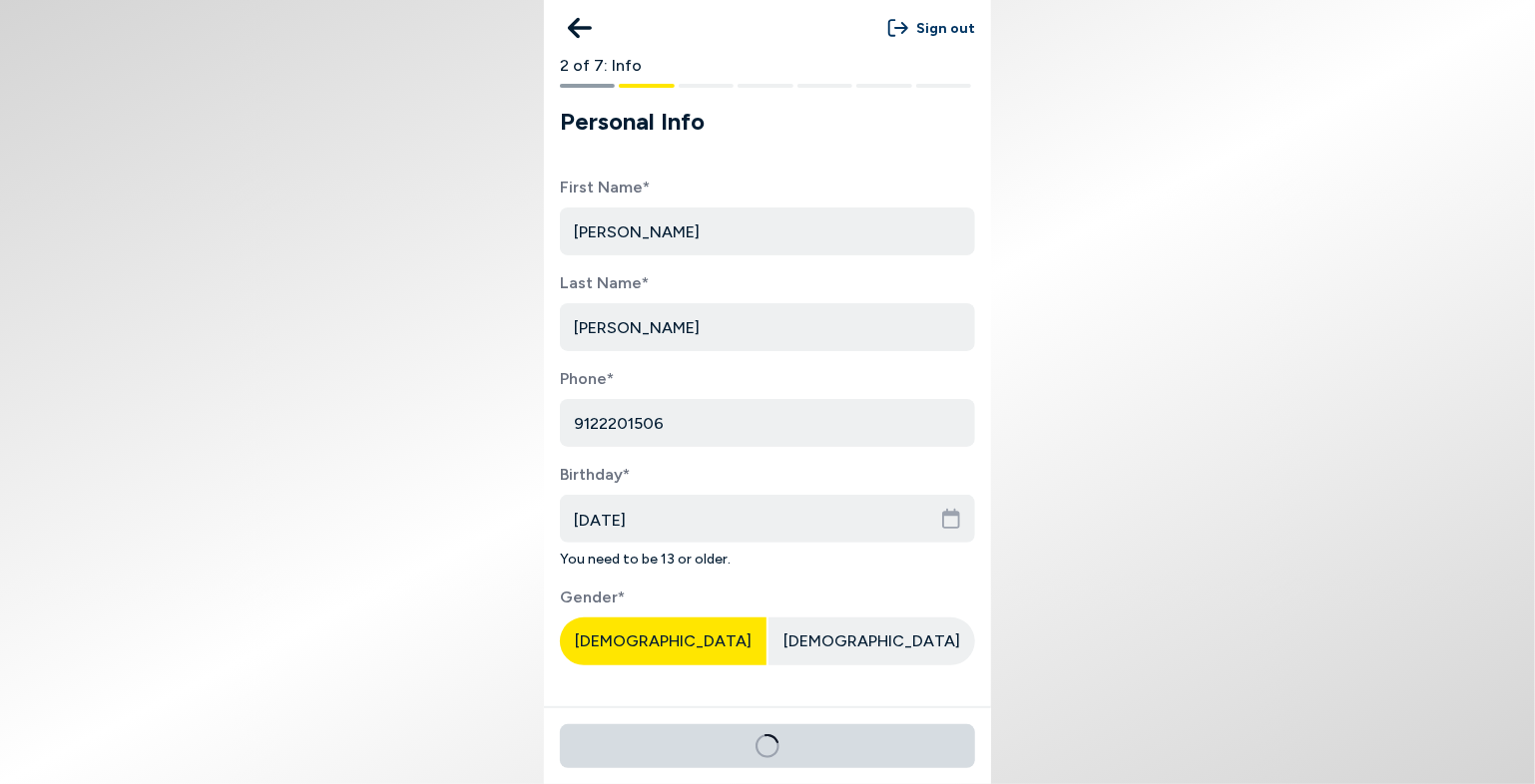 type 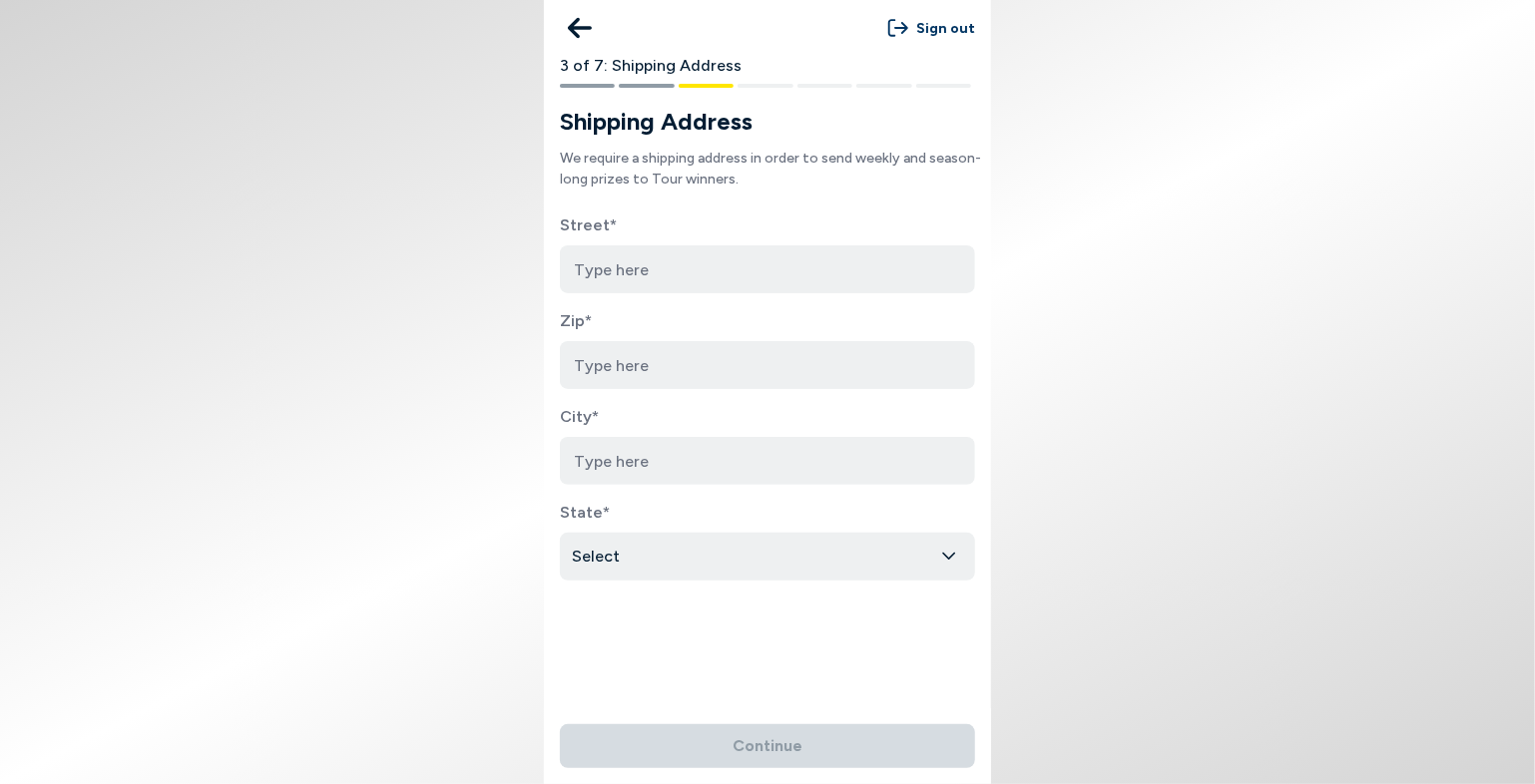 click at bounding box center [768, 269] 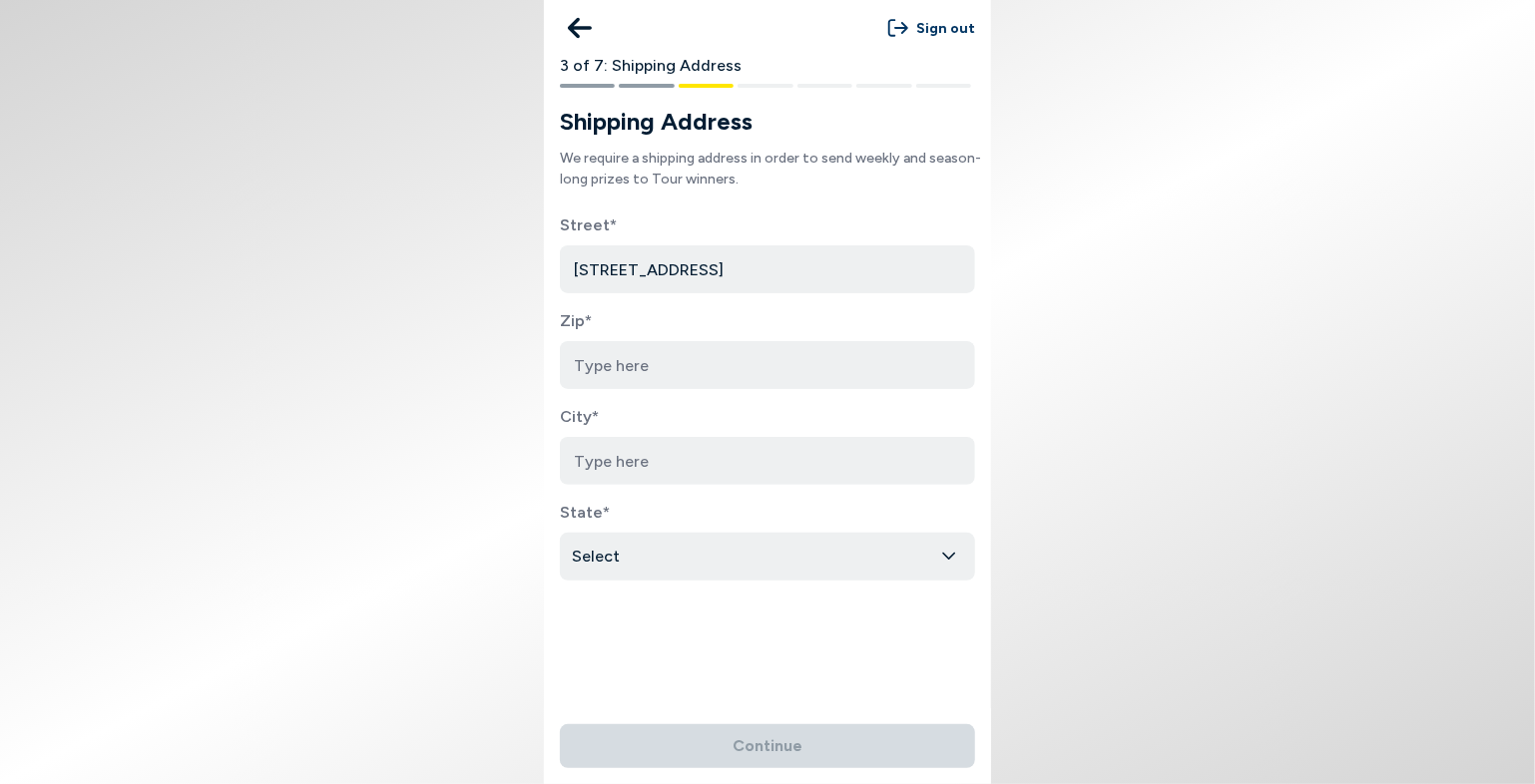type on "31302" 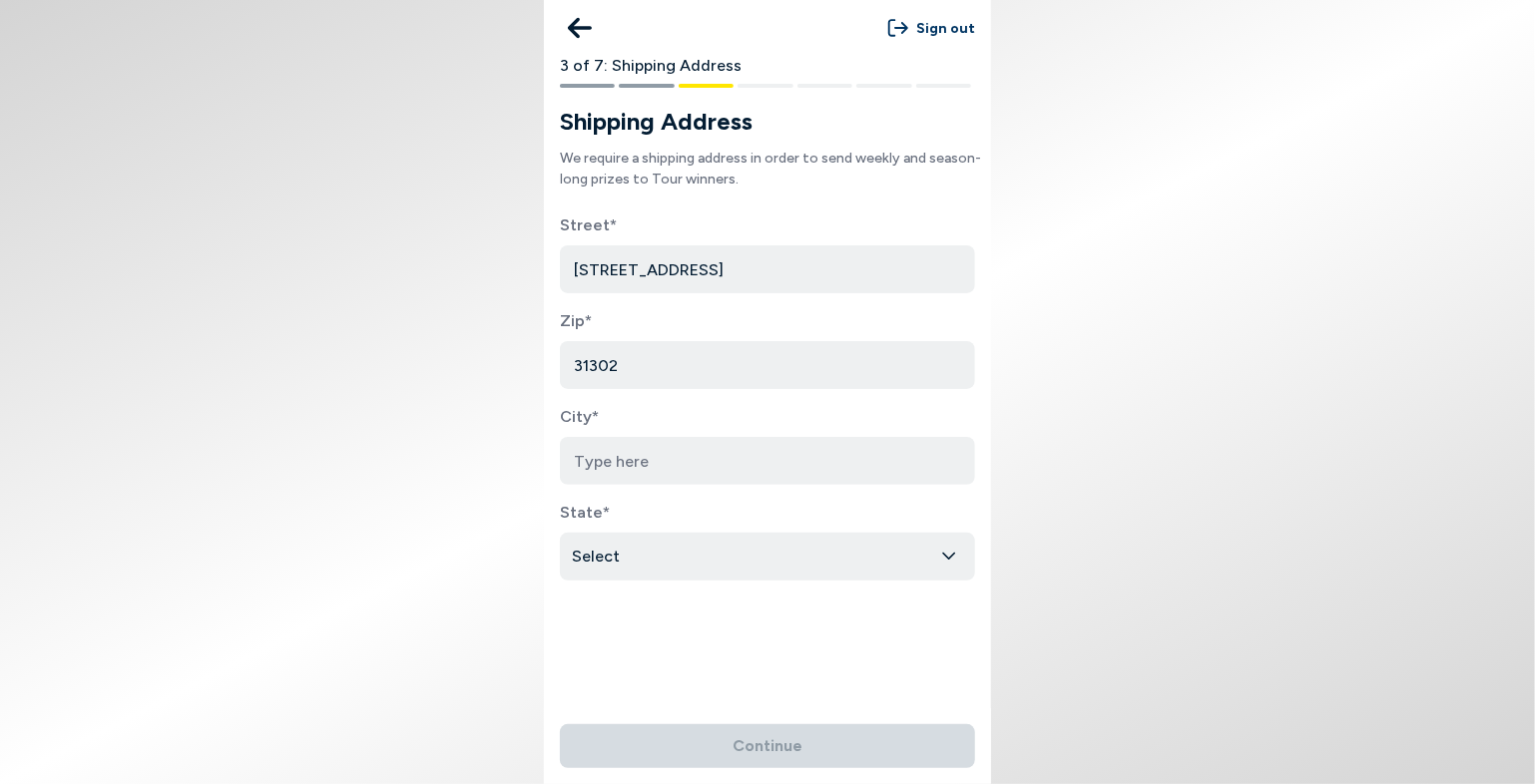 type on "Bloomingdale" 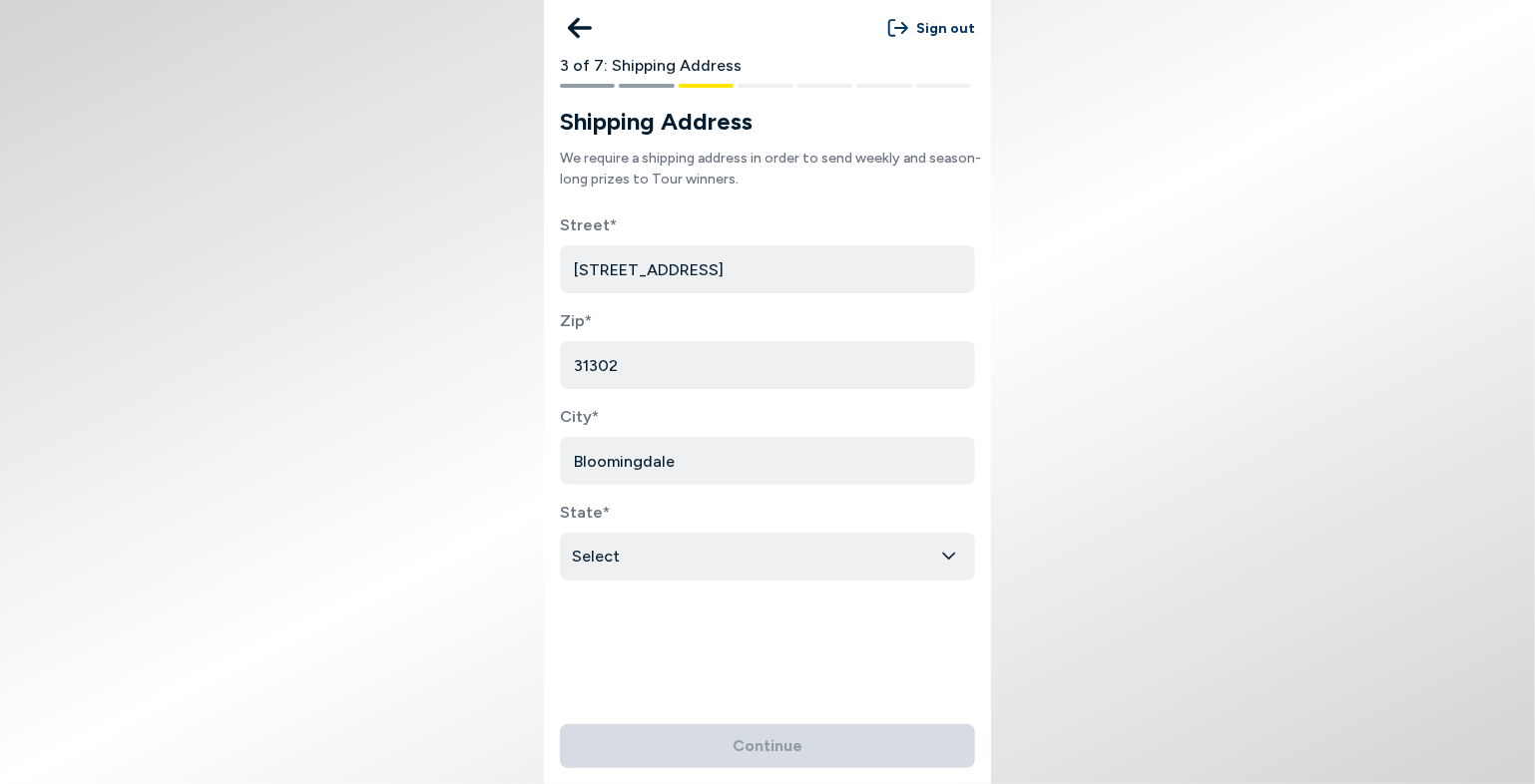 select on "[US_STATE]" 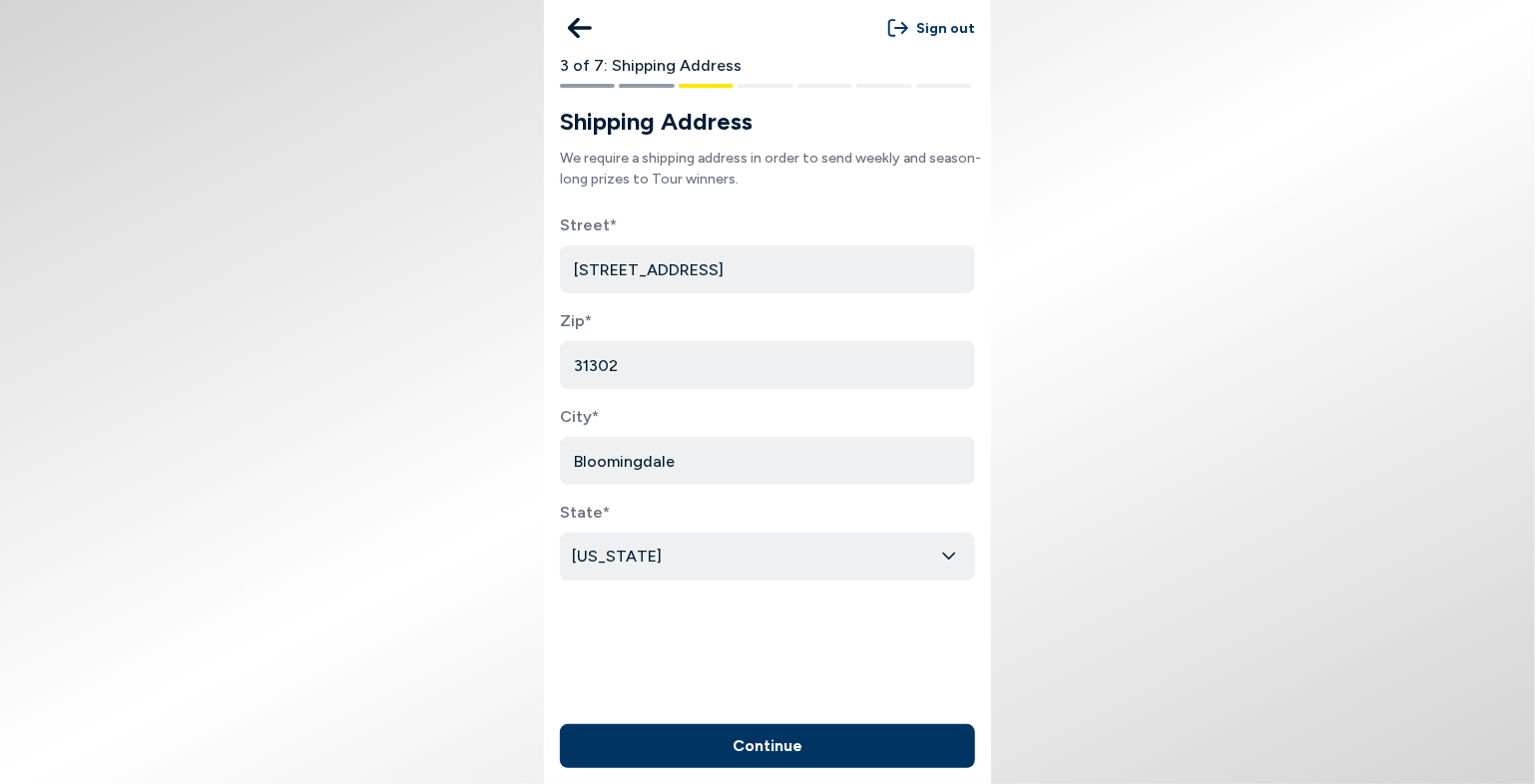 click on "Continue" at bounding box center [768, 746] 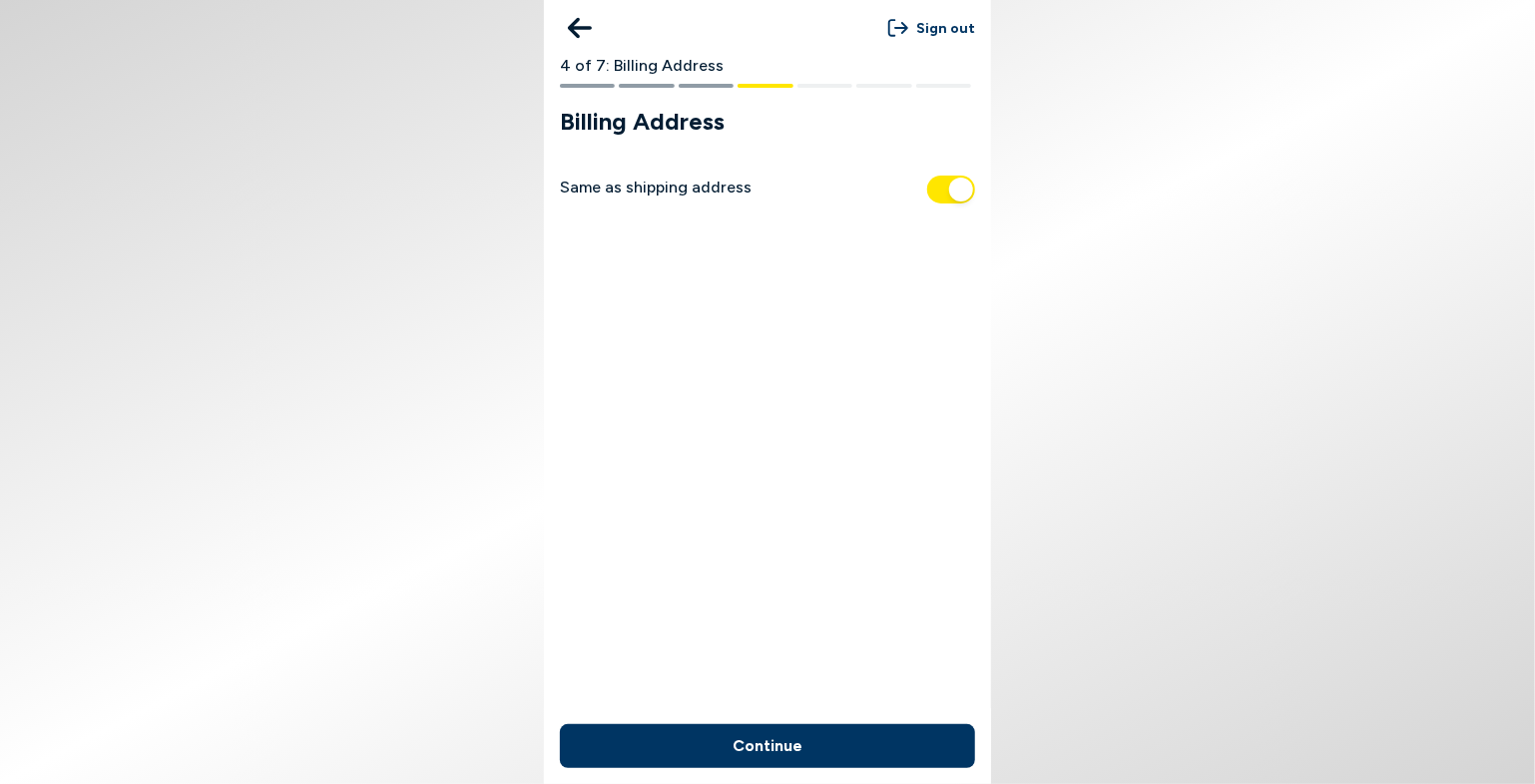 click on "Continue" at bounding box center (768, 746) 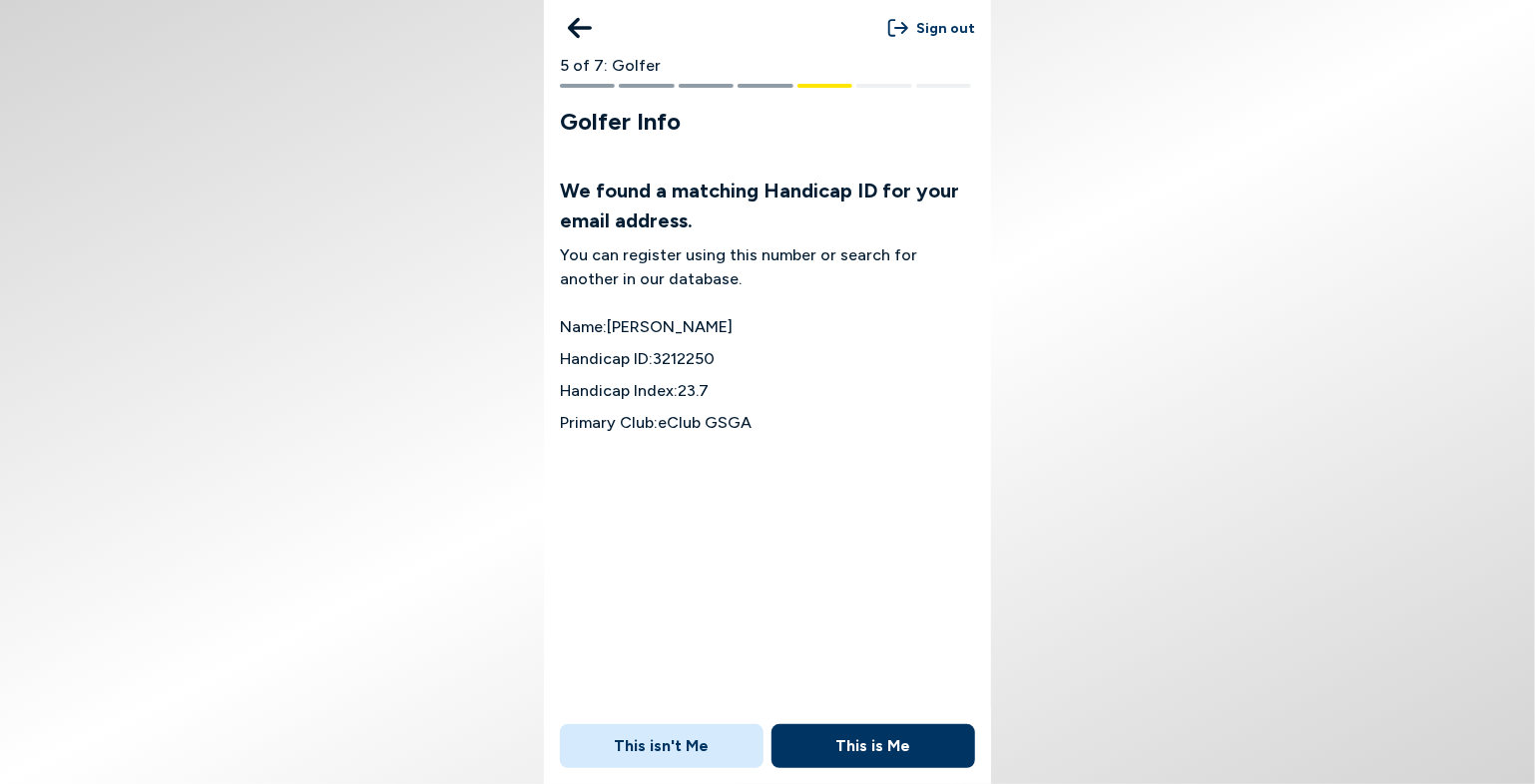 click on "This is Me" at bounding box center (873, 746) 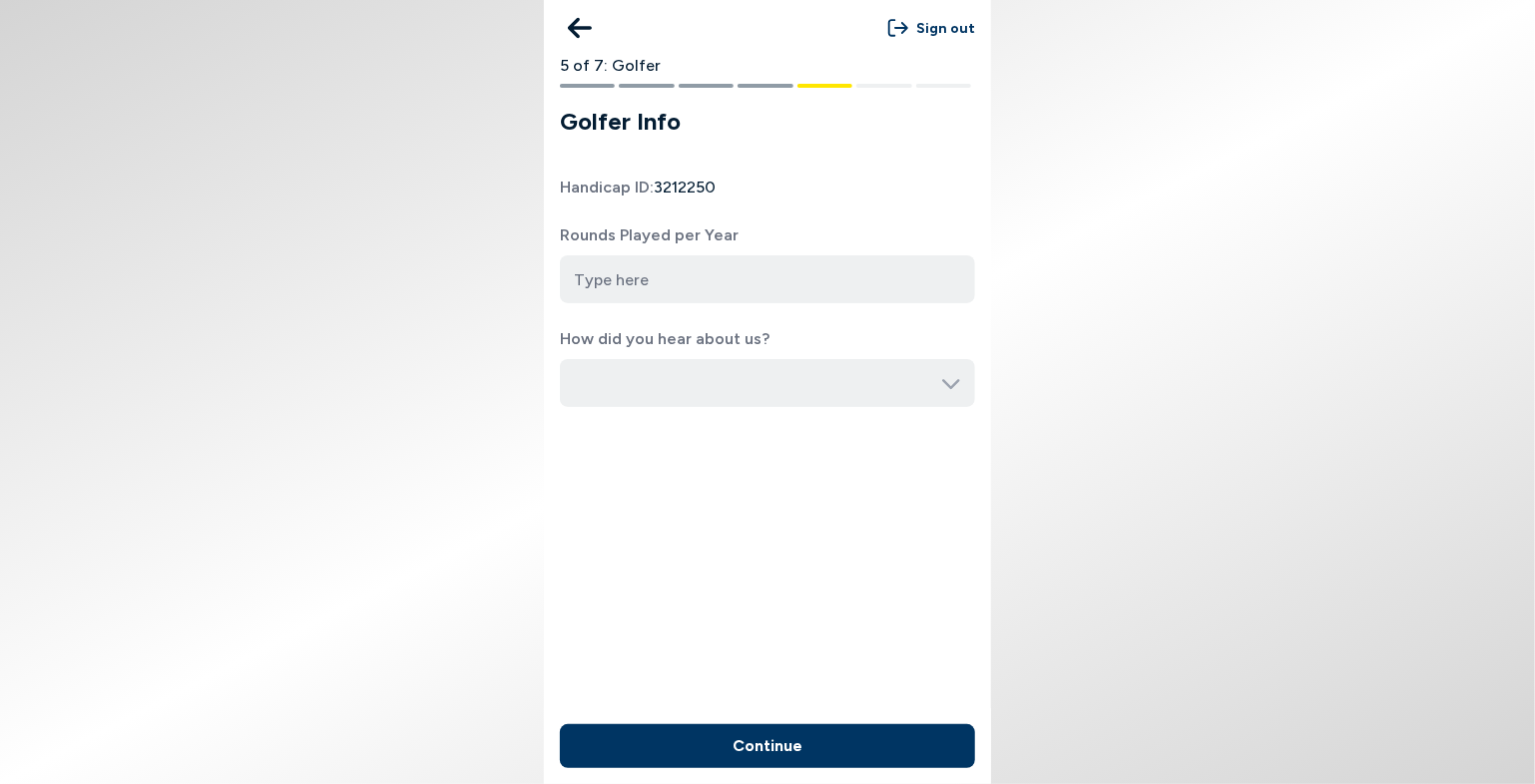 click at bounding box center [768, 279] 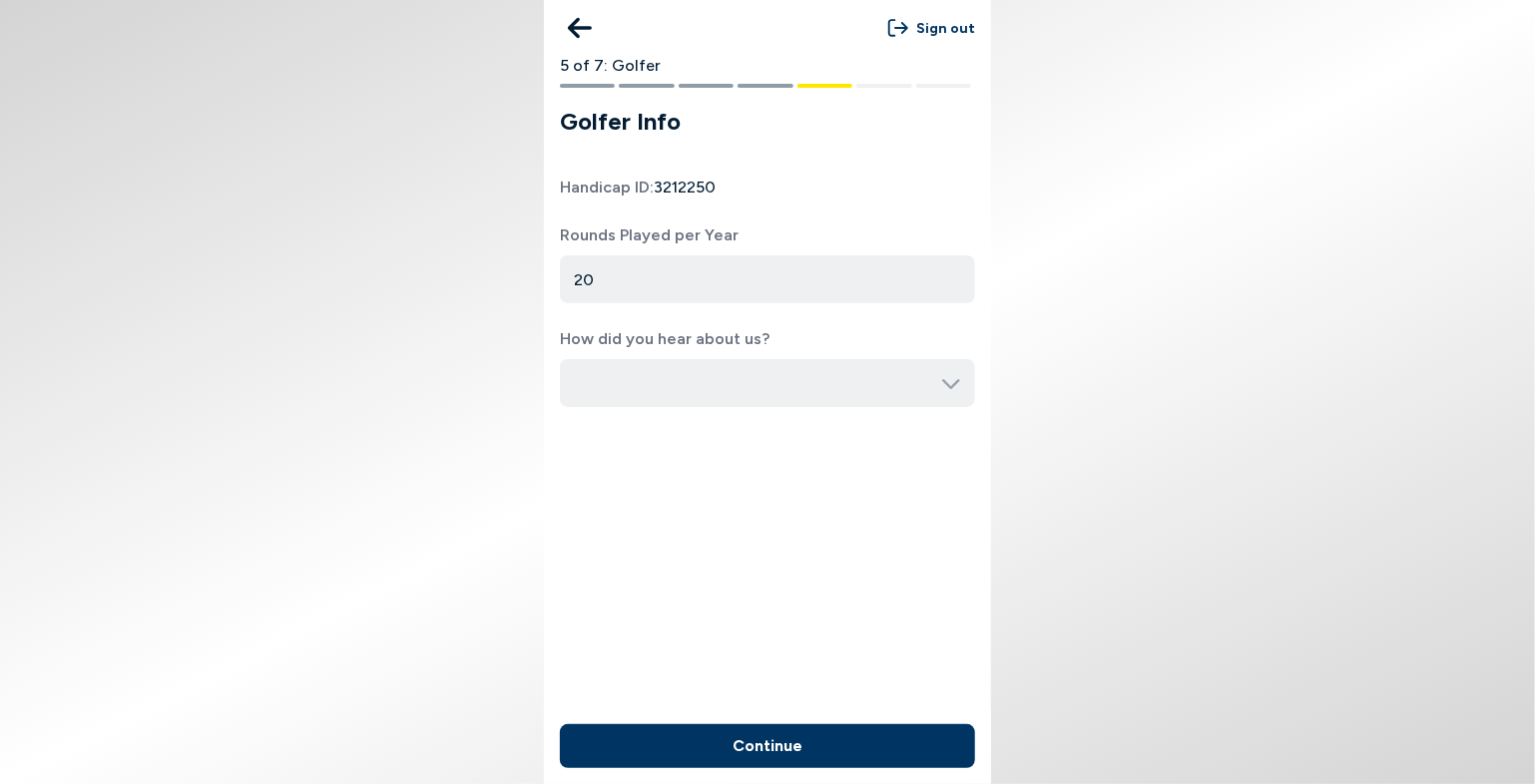 type on "20" 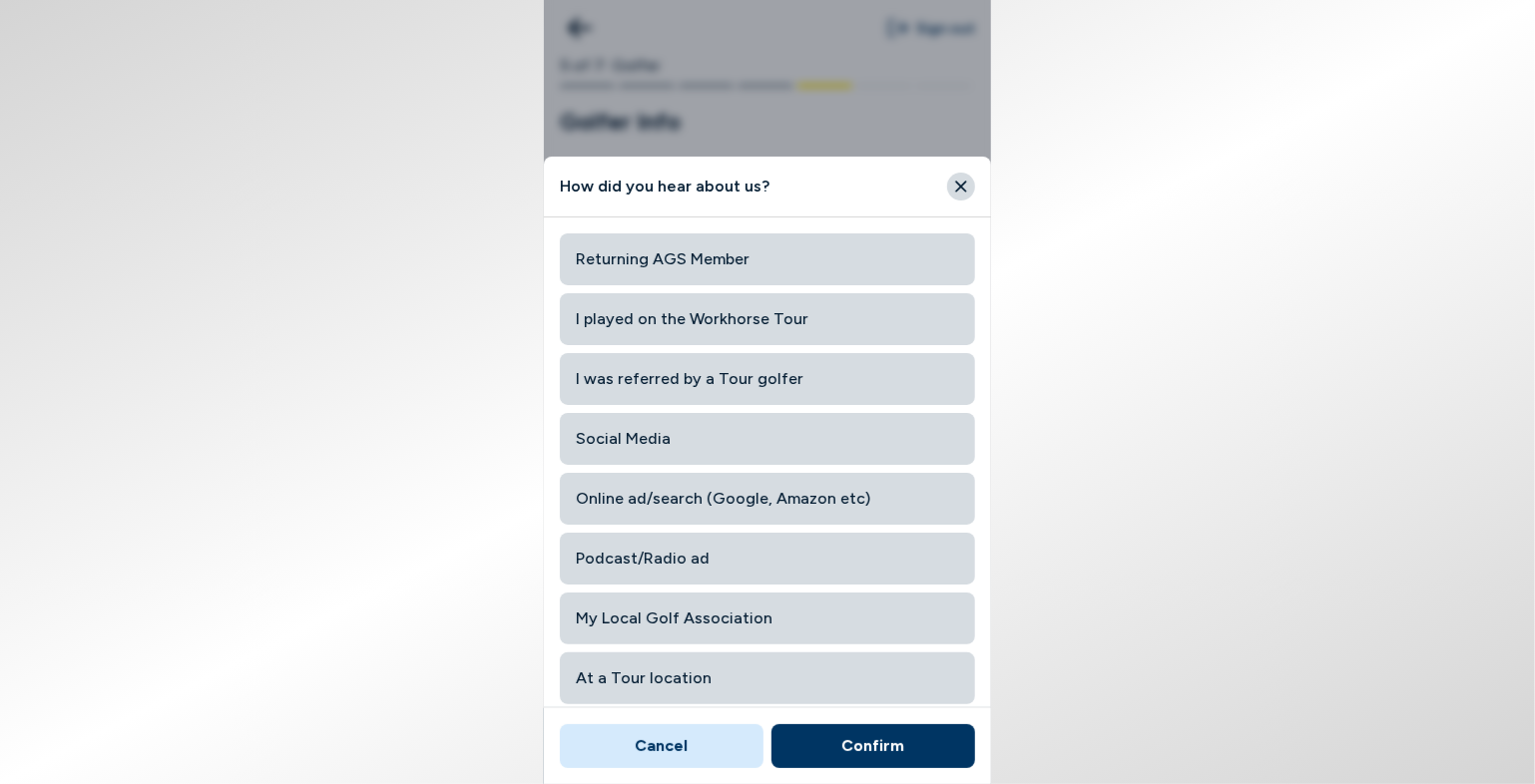 click on "I was referred by a Tour golfer" at bounding box center [768, 379] 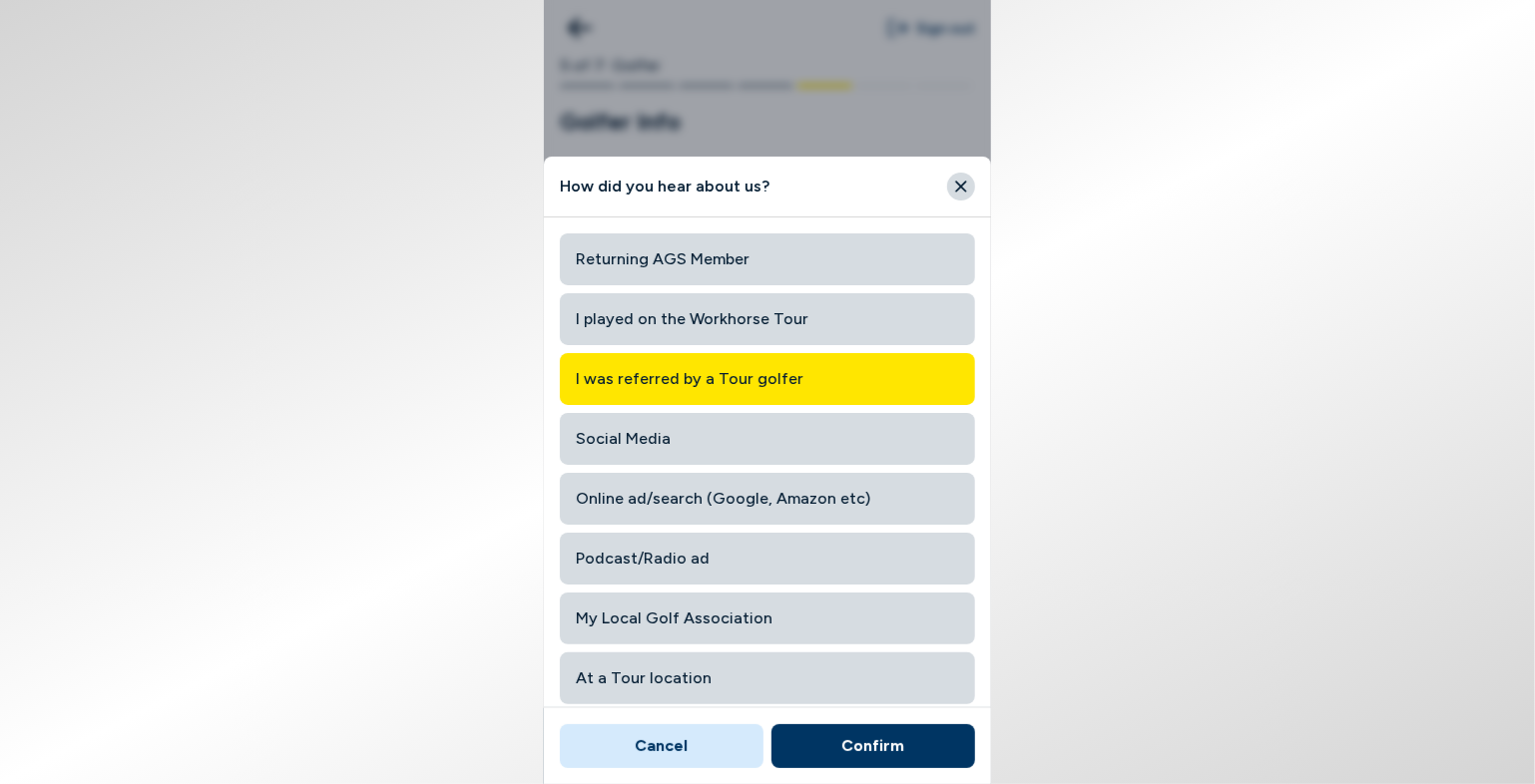 click on "I was referred by a Tour golfer" at bounding box center (768, 379) 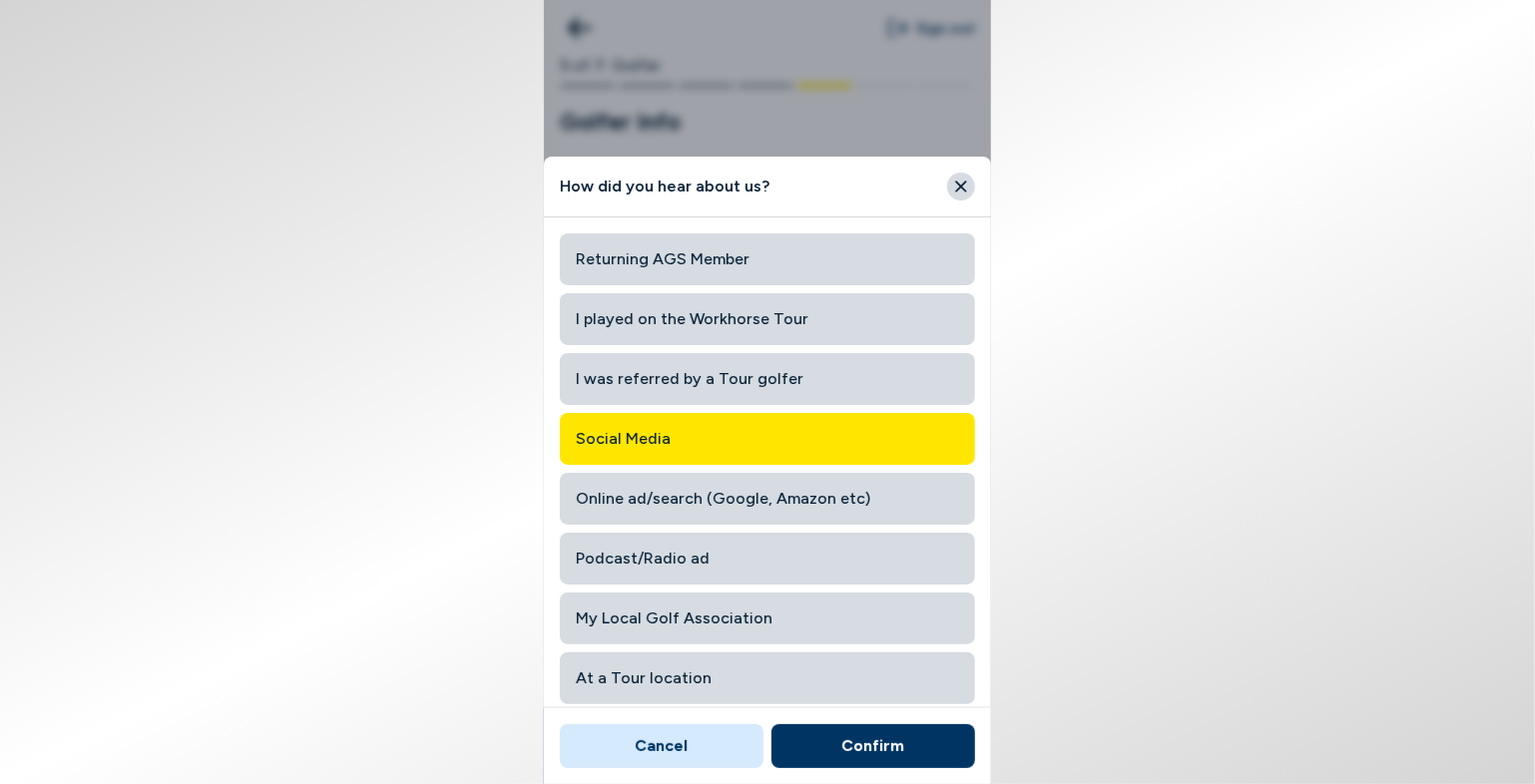 click on "Confirm" at bounding box center (873, 746) 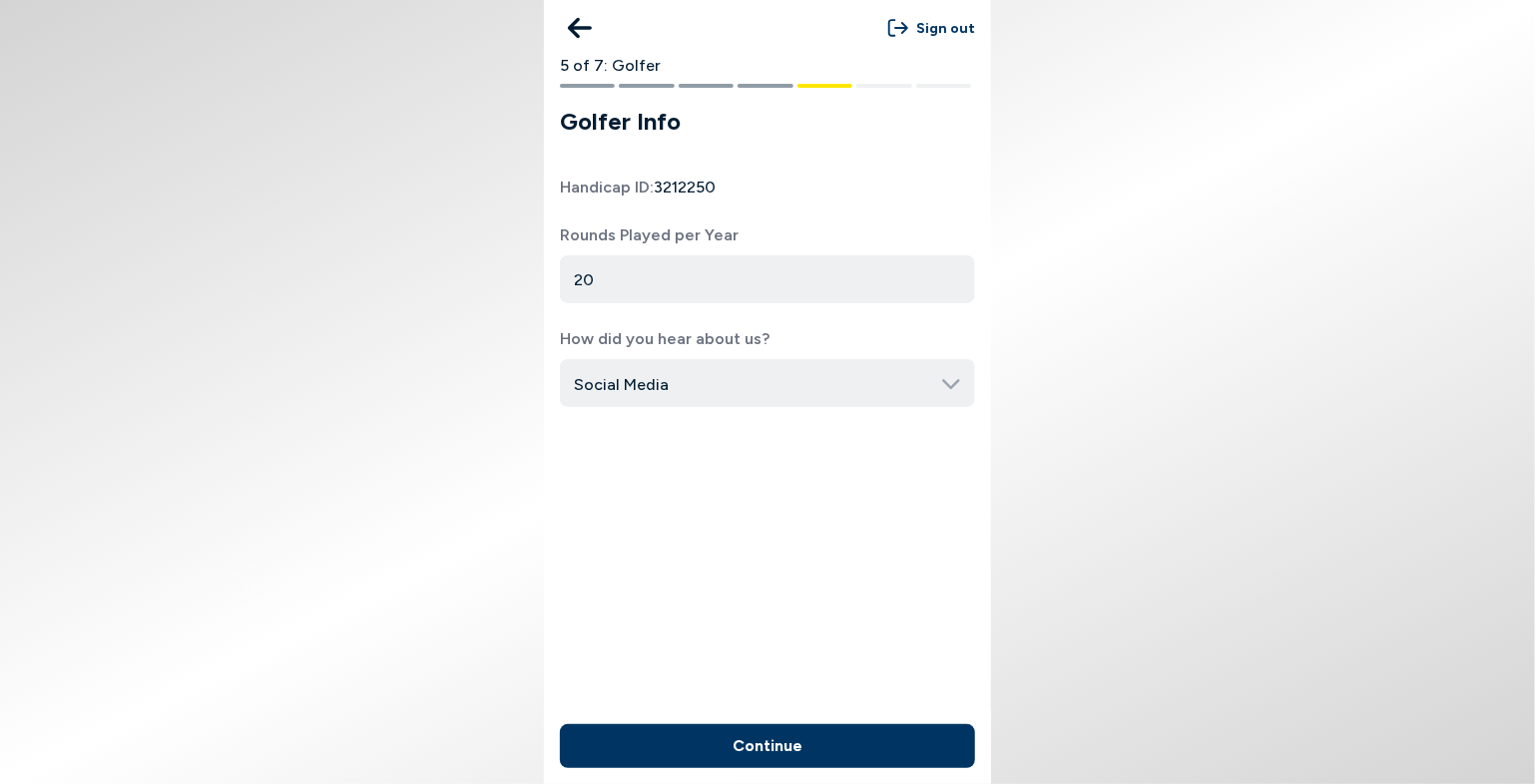 click on "Continue" at bounding box center (768, 746) 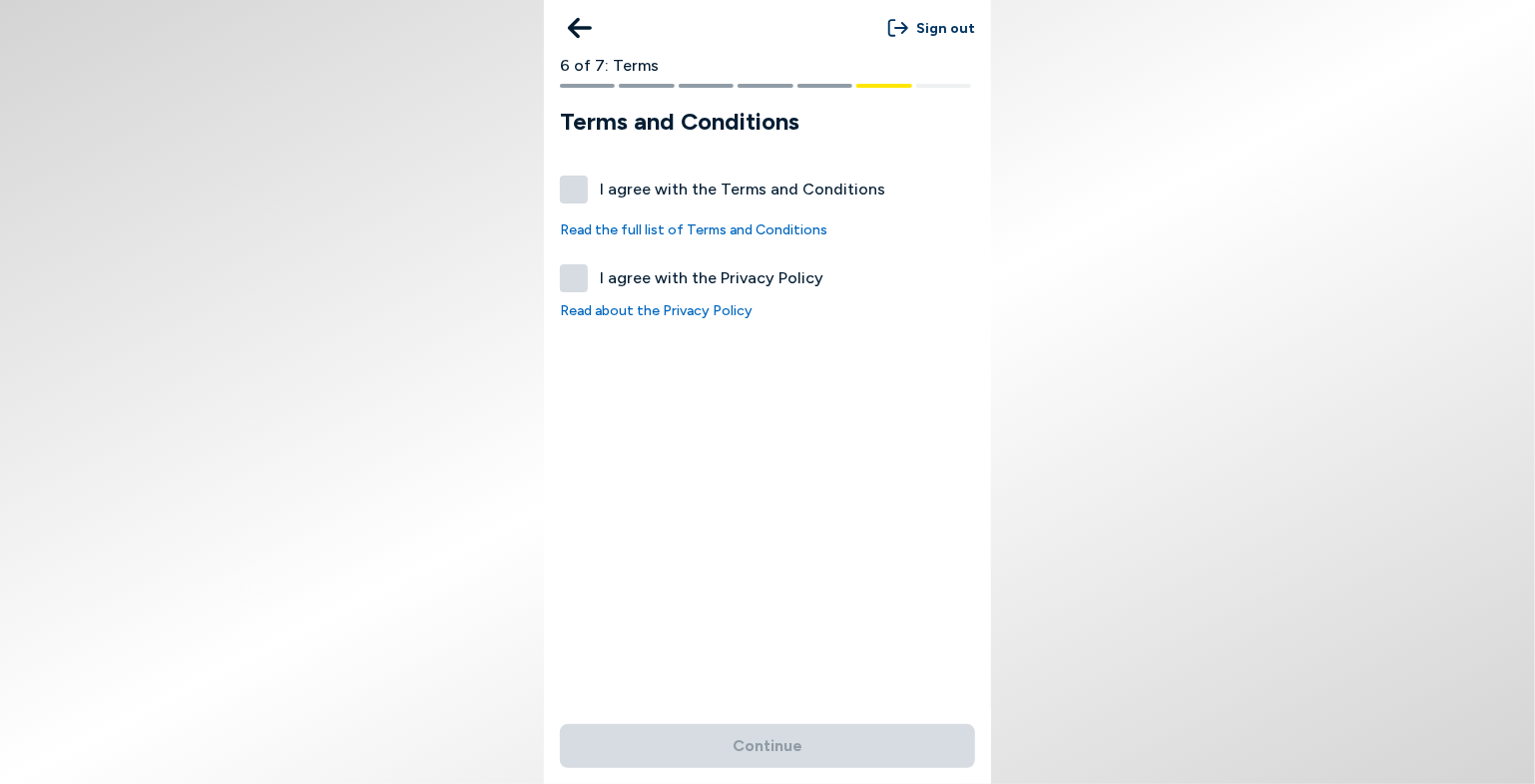 click on "I agree with the Terms and Conditions" at bounding box center (768, 190) 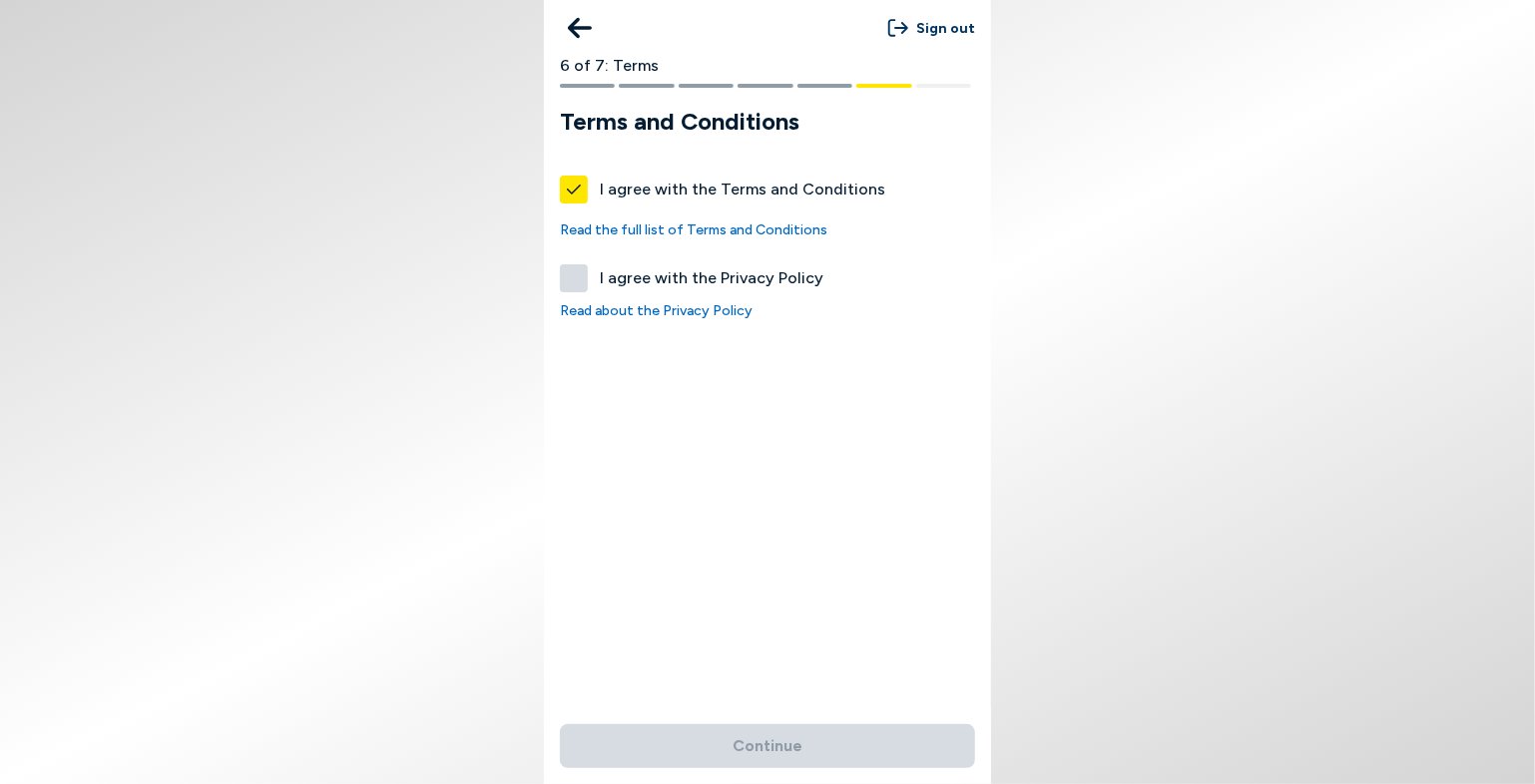 click on "I agree with the Privacy Policy" at bounding box center [768, 278] 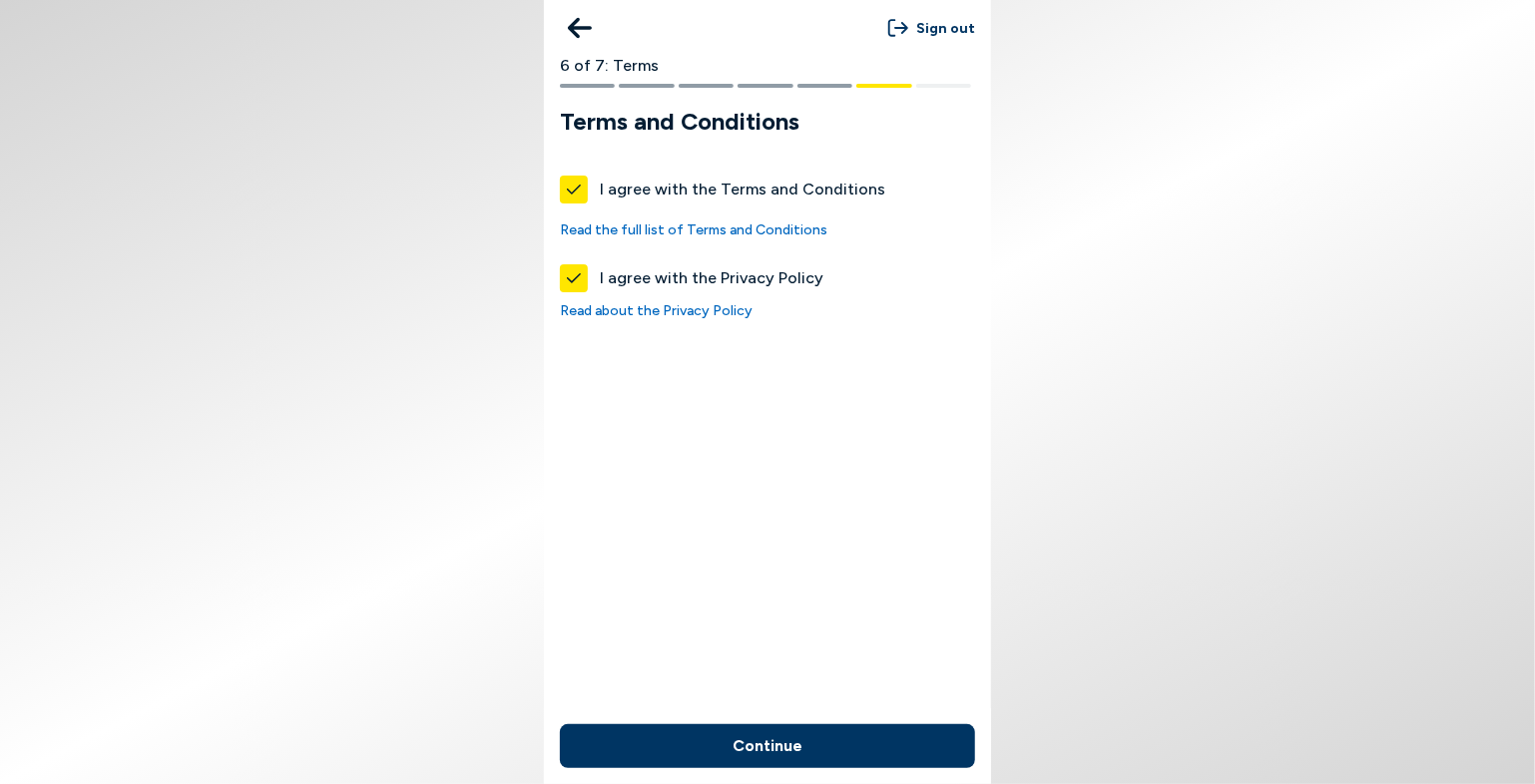 click on "Continue" at bounding box center (768, 746) 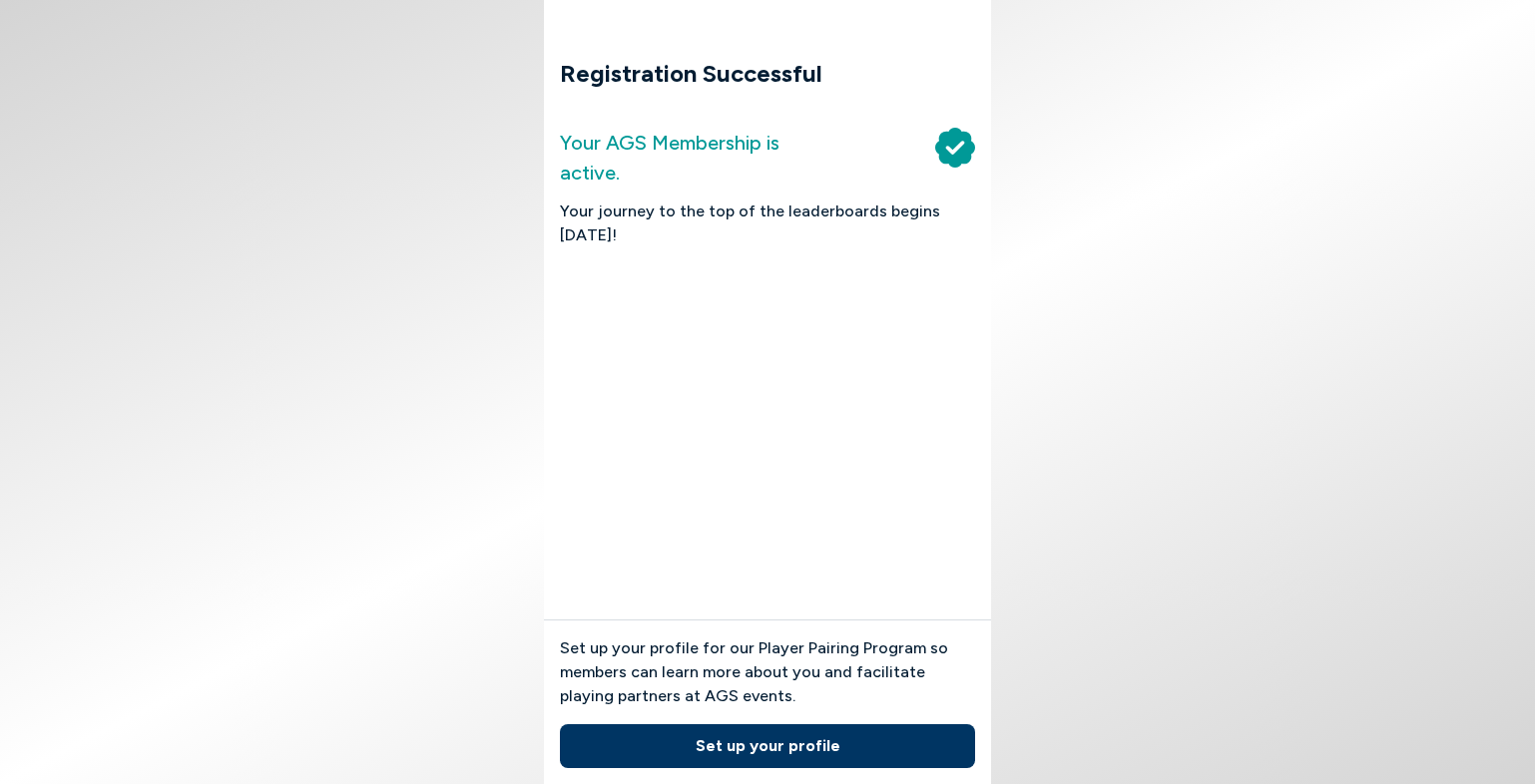 scroll, scrollTop: 0, scrollLeft: 0, axis: both 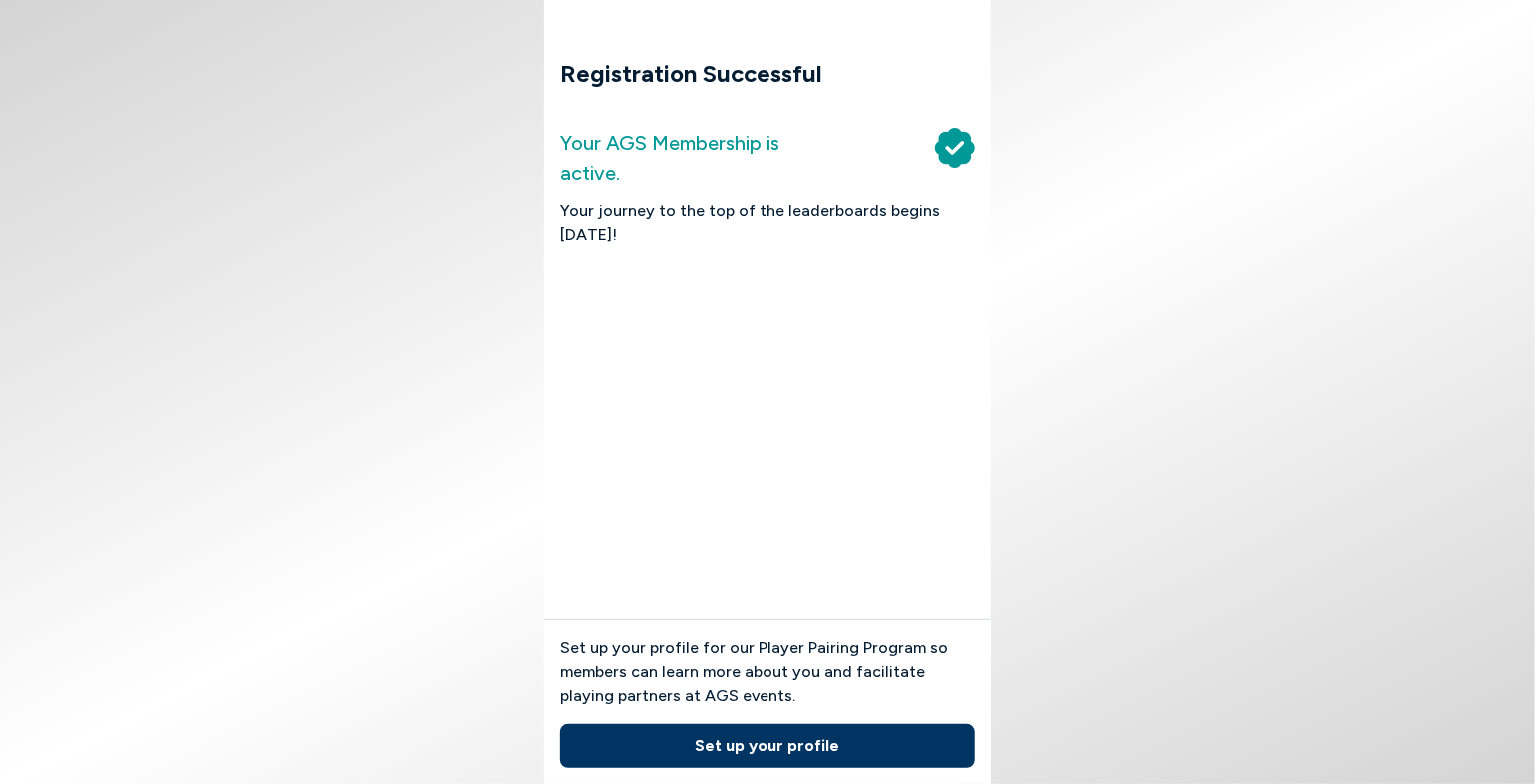 click on "Set up your profile" at bounding box center [768, 746] 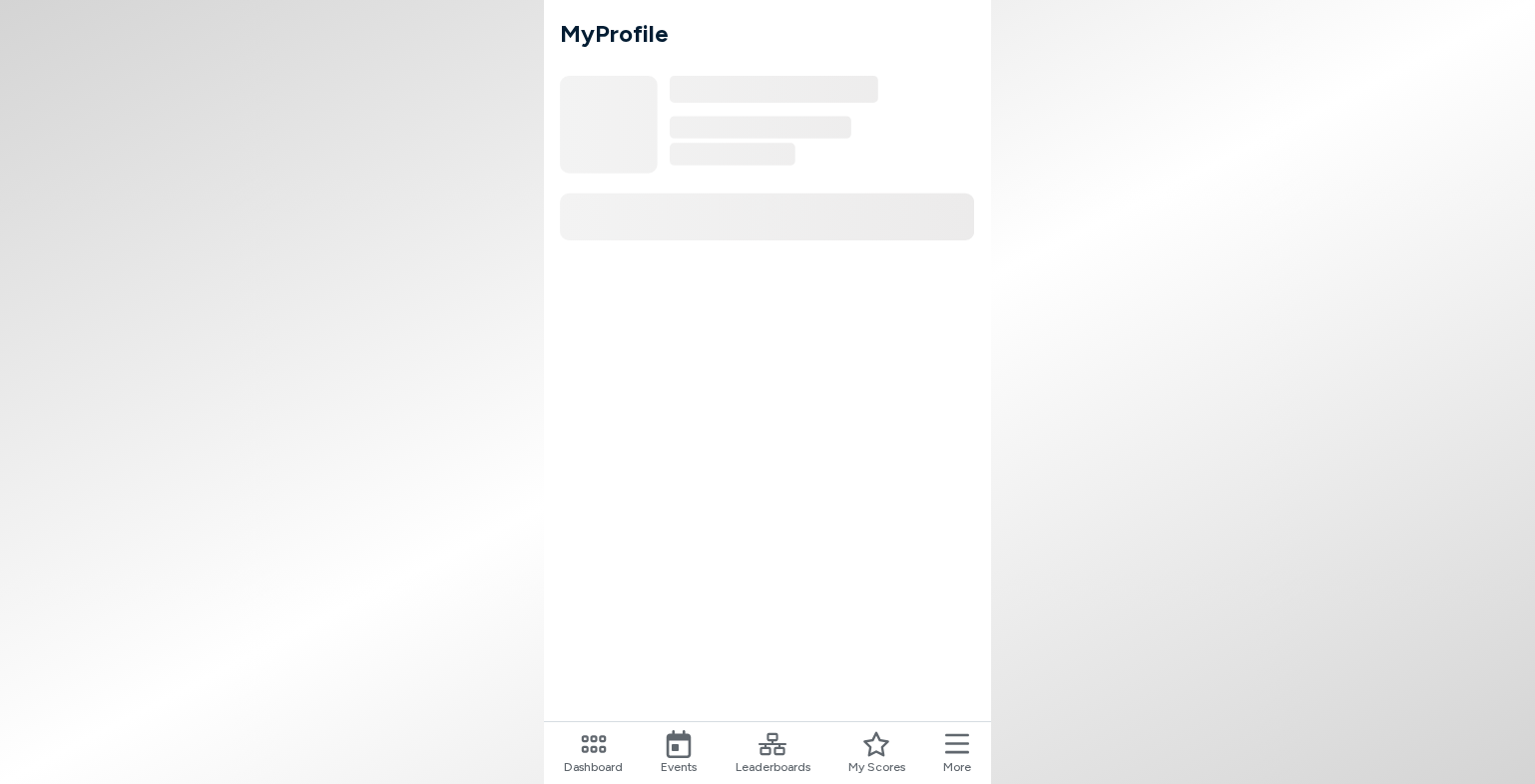 scroll, scrollTop: 0, scrollLeft: 0, axis: both 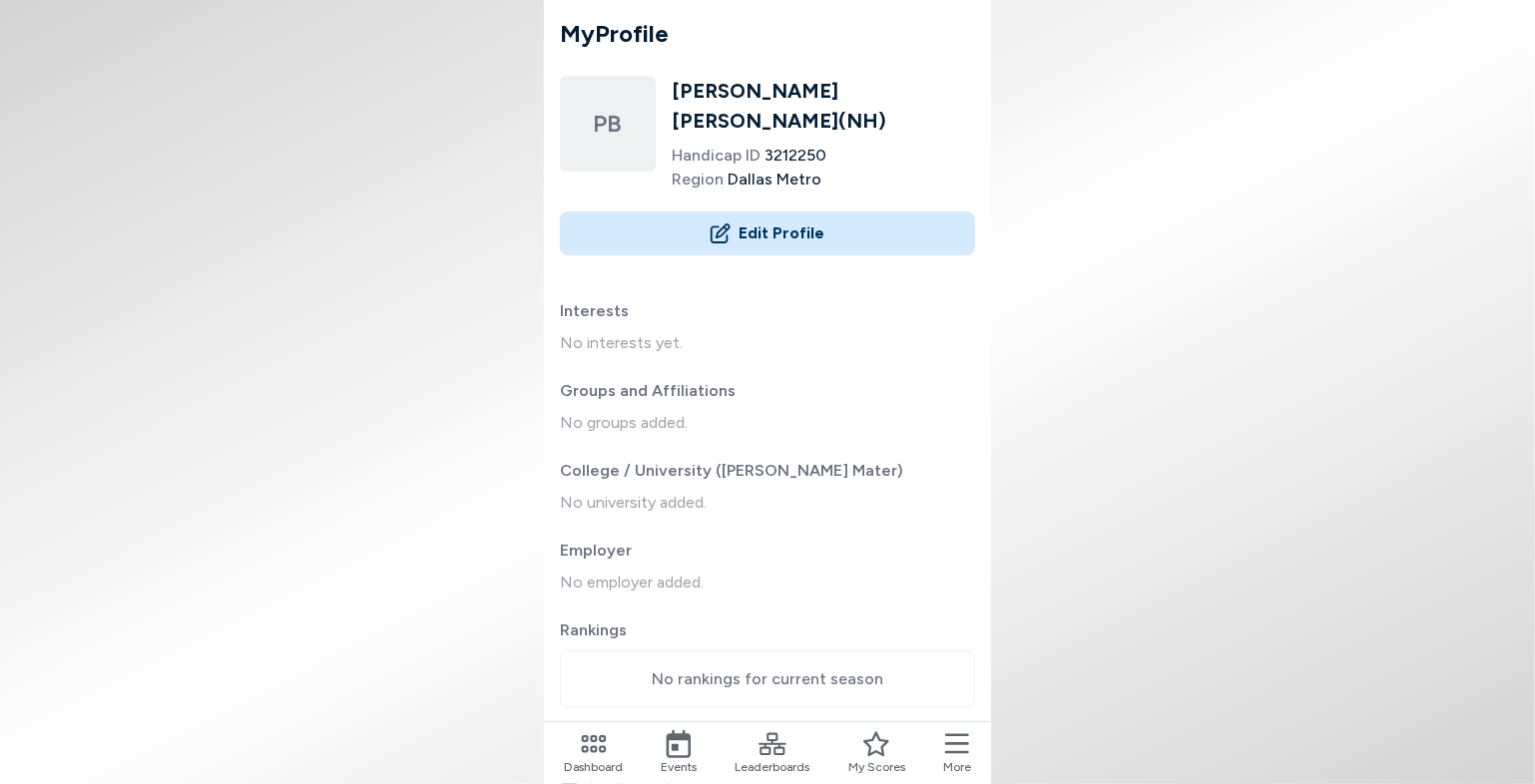 click on "More" at bounding box center [957, 767] 